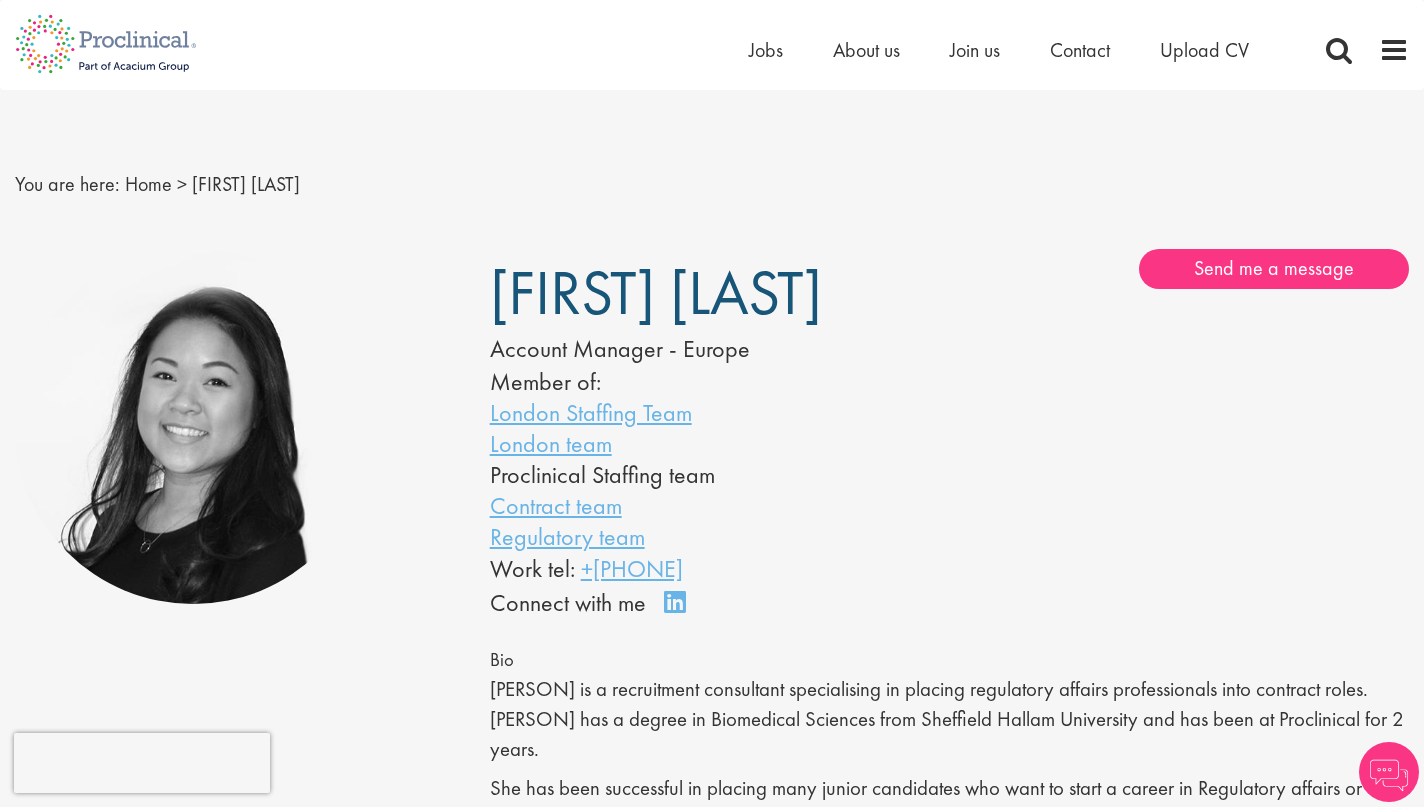 scroll, scrollTop: 0, scrollLeft: 0, axis: both 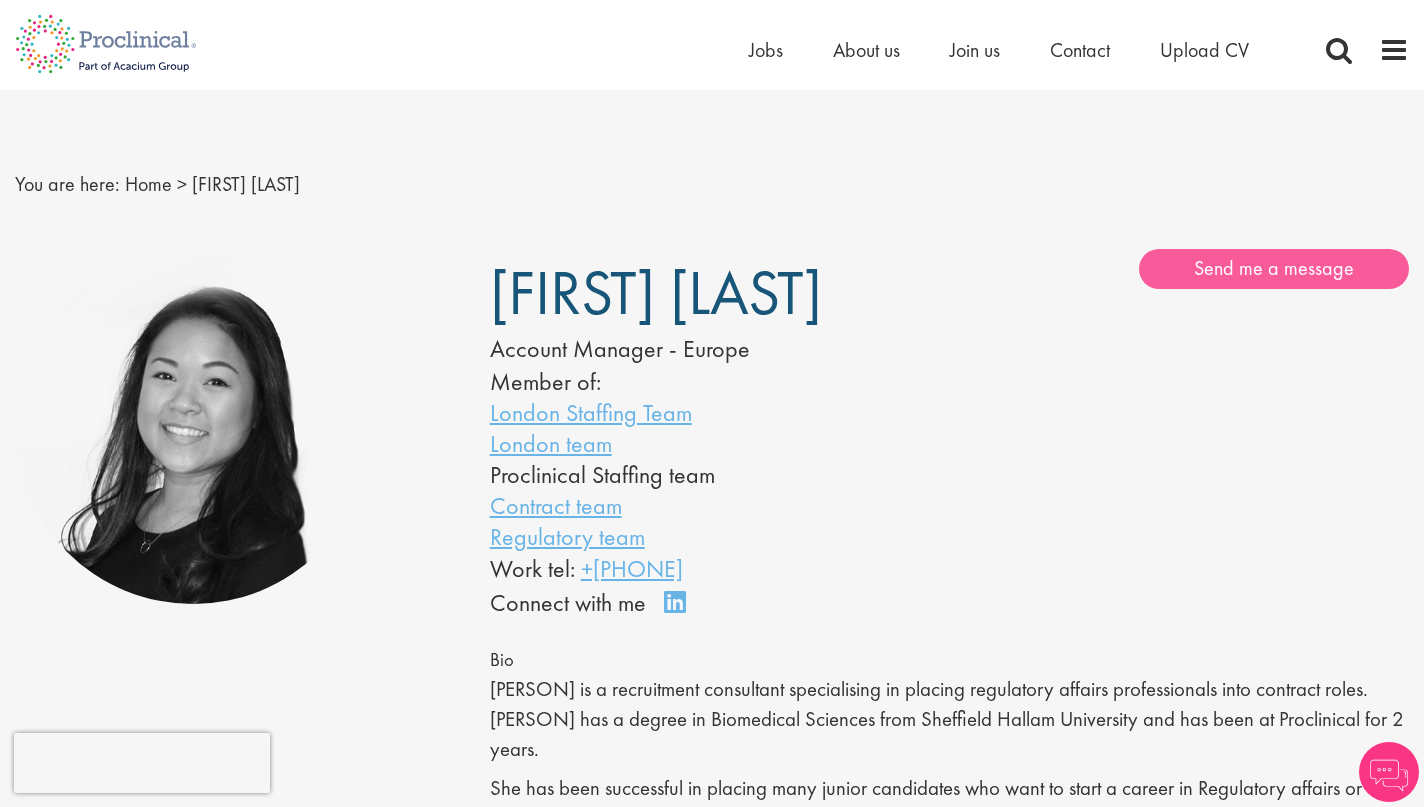 click on "Send me a message" at bounding box center (1274, 269) 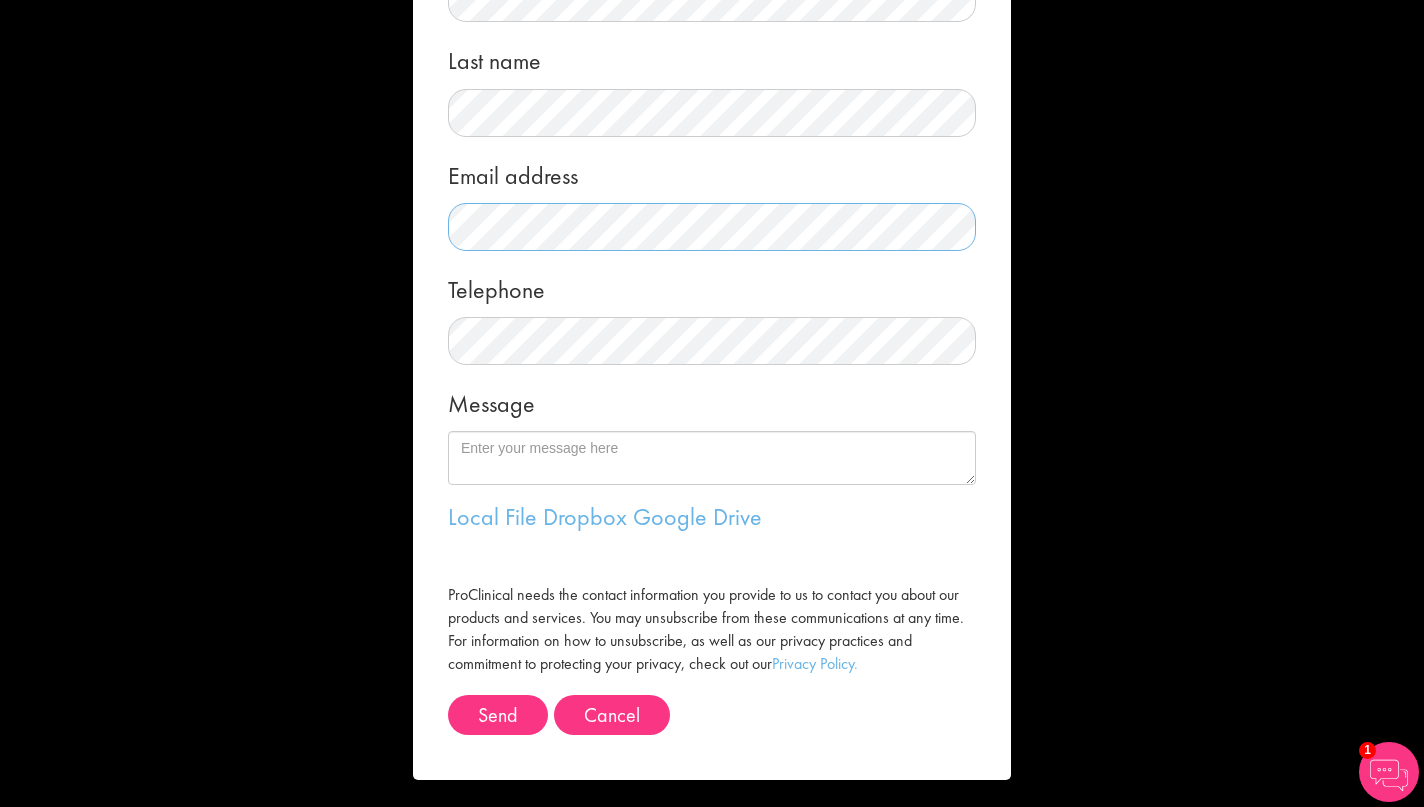 scroll, scrollTop: 220, scrollLeft: 0, axis: vertical 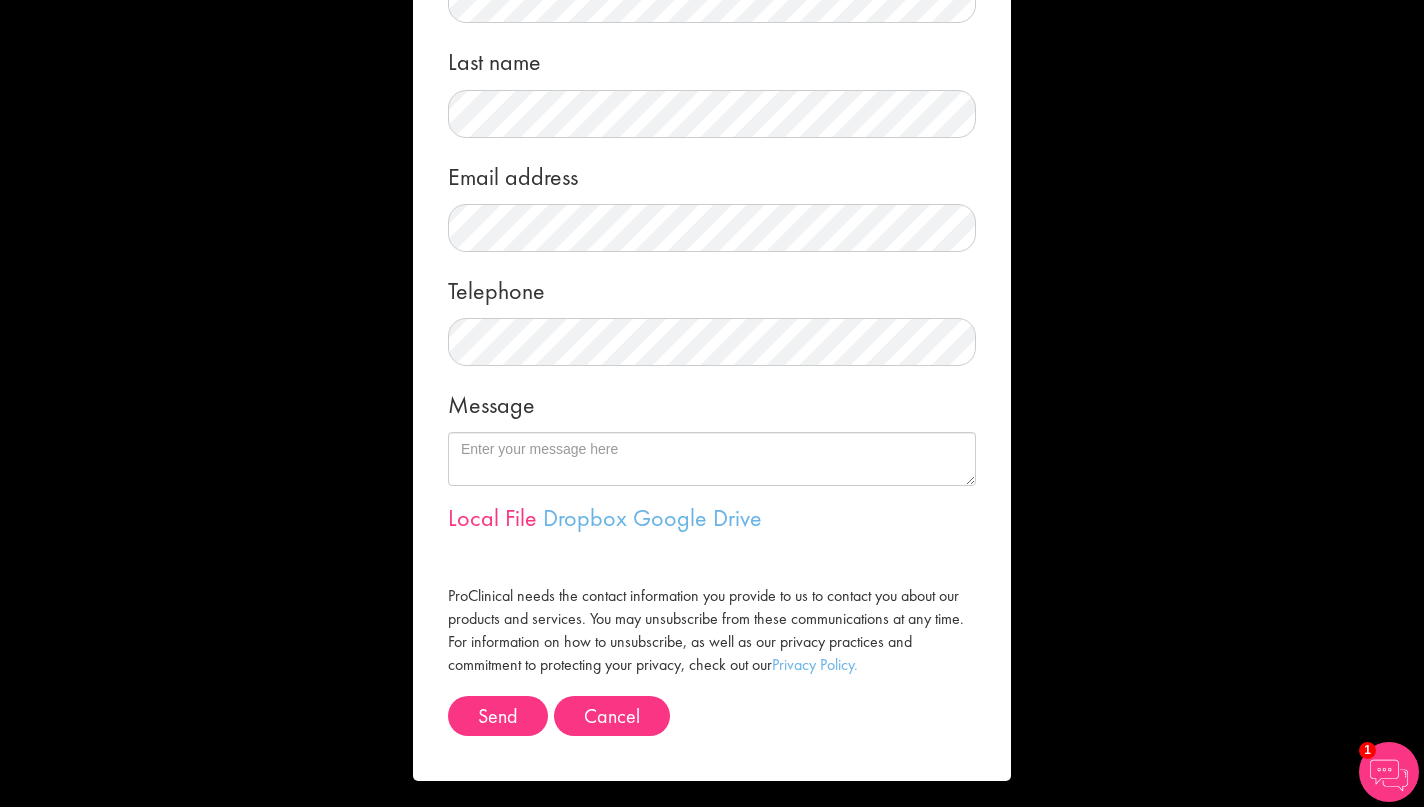 click on "Local File" at bounding box center (492, 517) 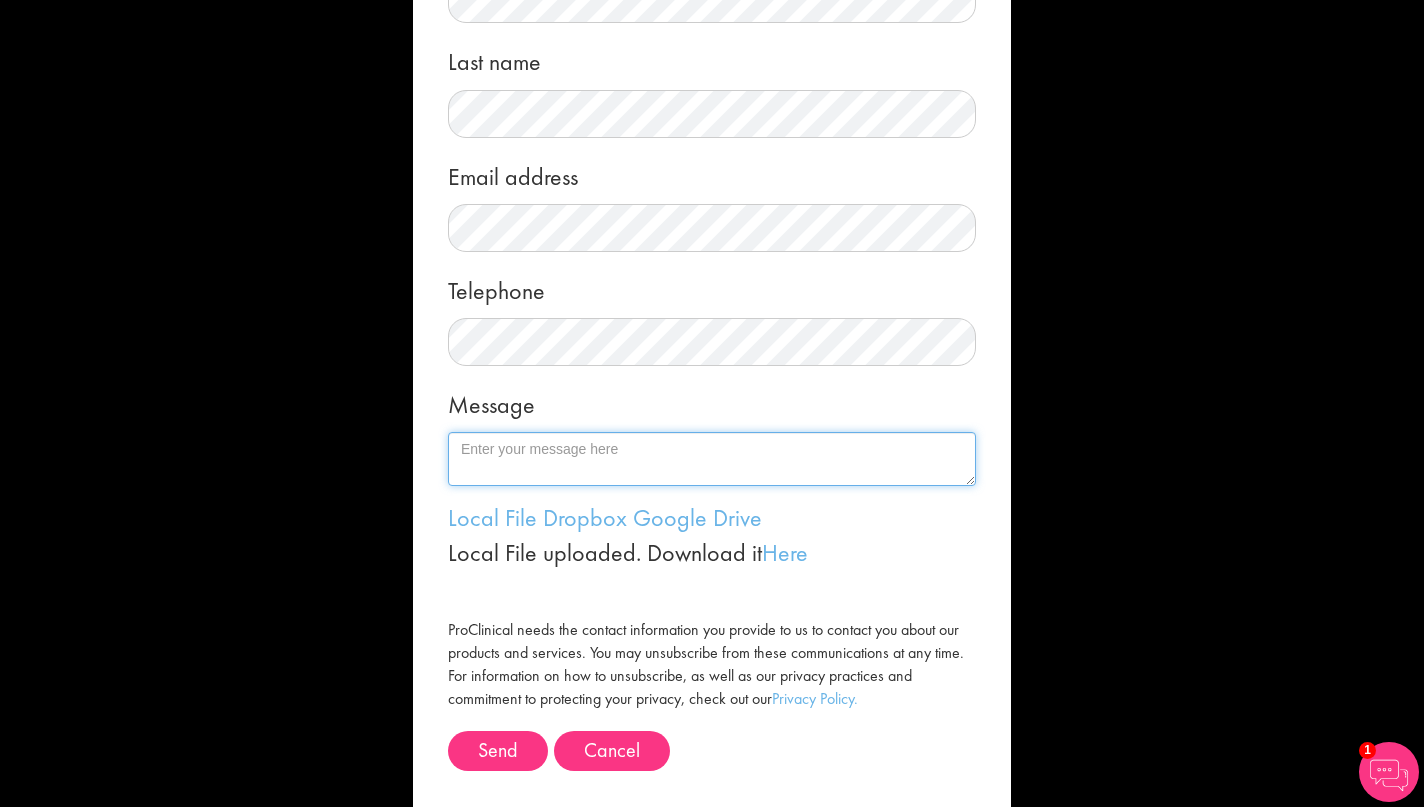 click on "Message" at bounding box center (712, 459) 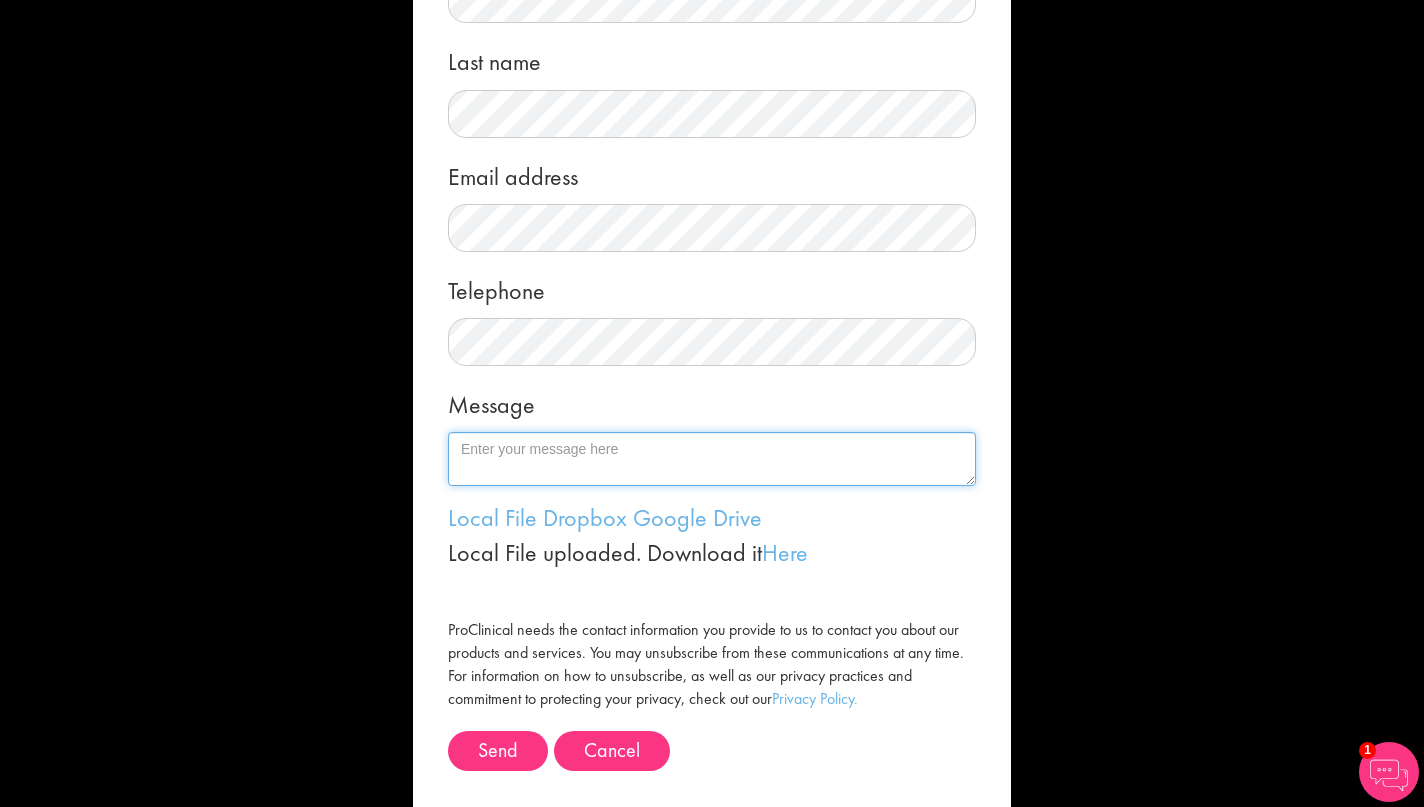 click on "Message" at bounding box center (712, 459) 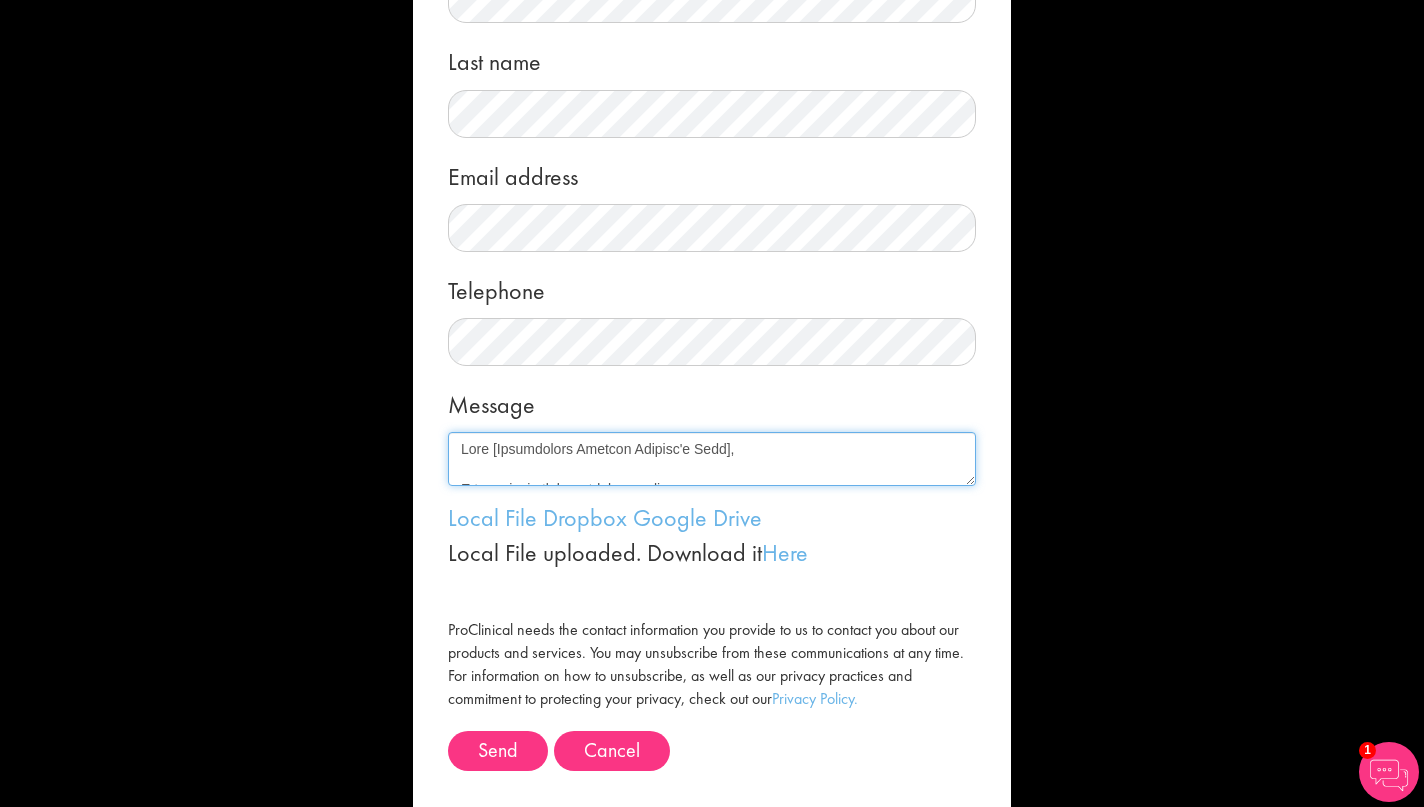 scroll, scrollTop: 0, scrollLeft: 0, axis: both 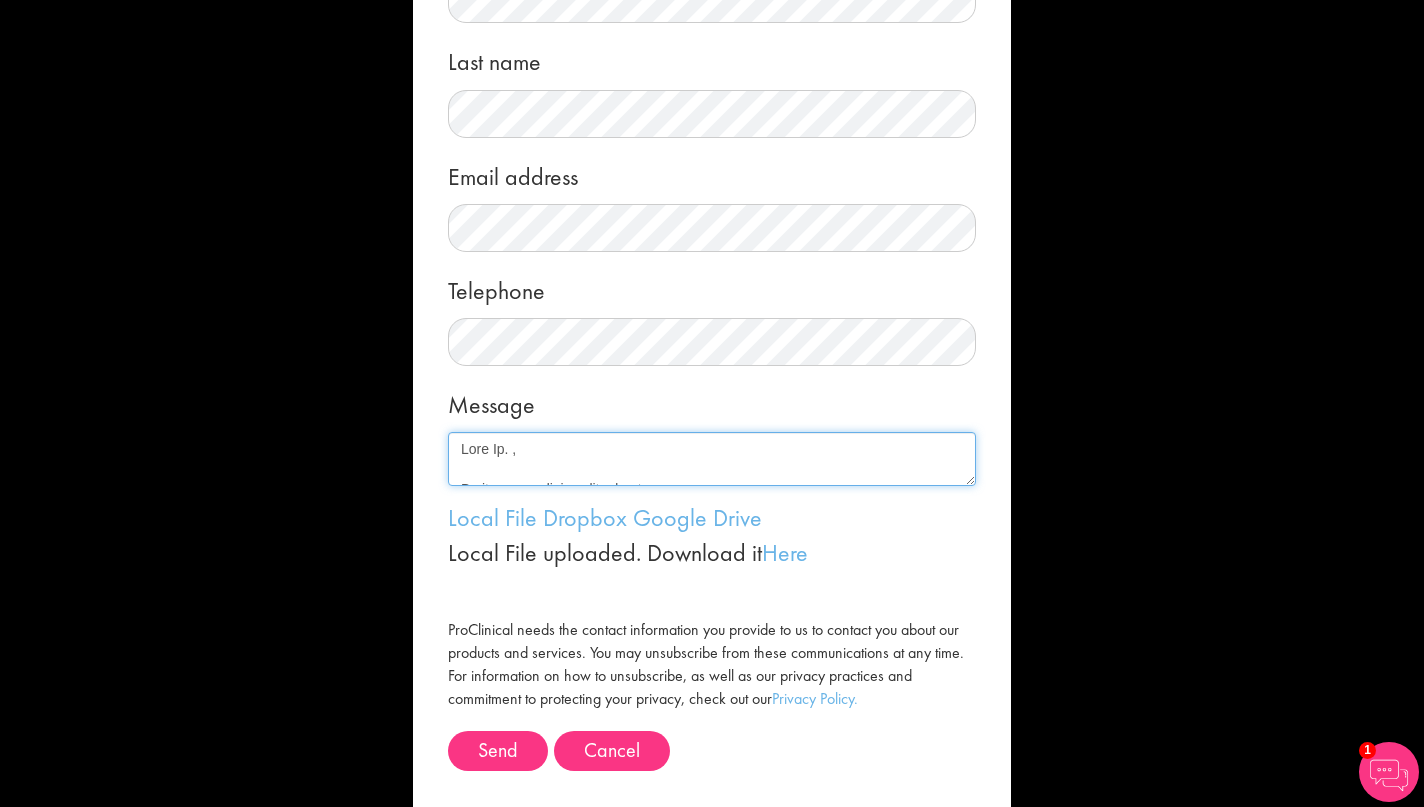 click on "Message" at bounding box center [712, 459] 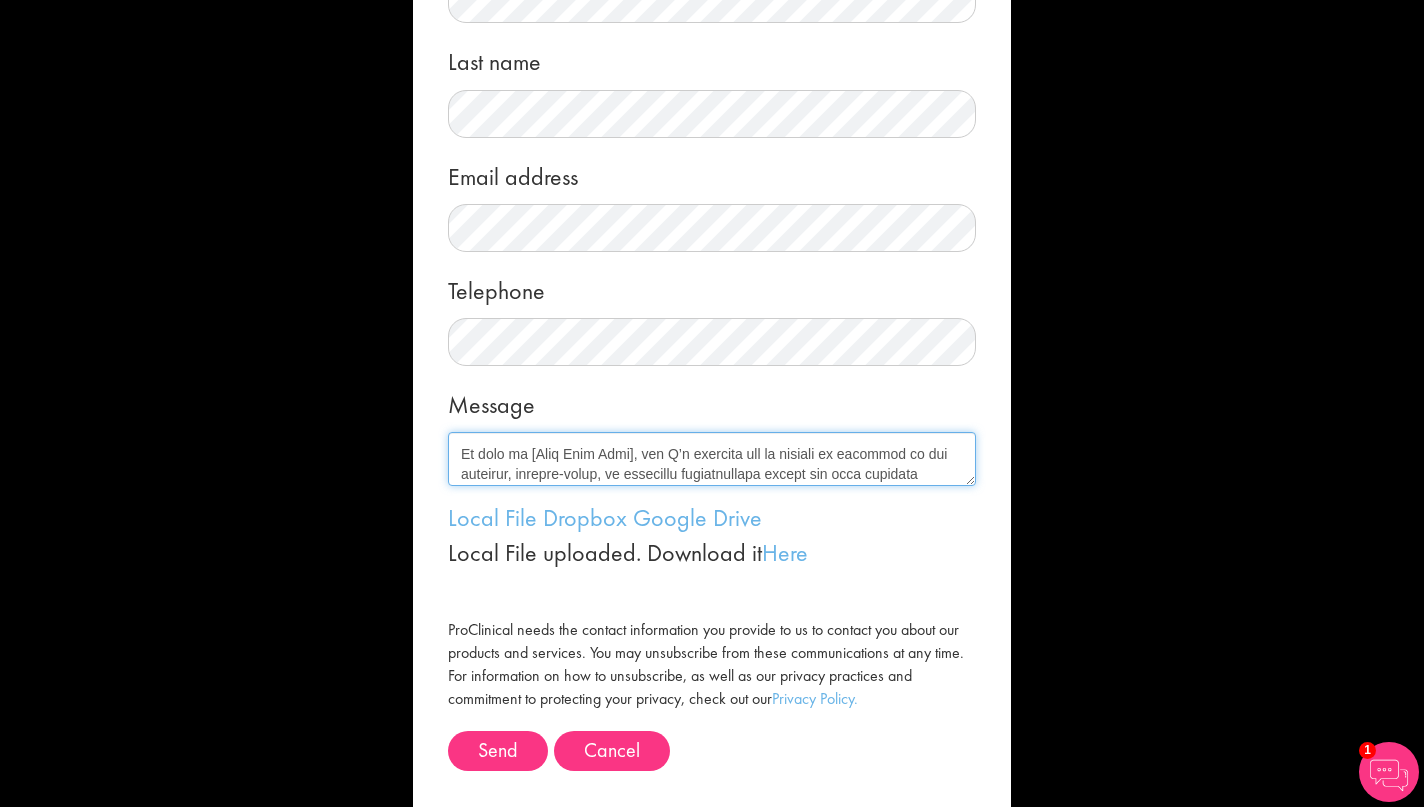 scroll, scrollTop: 76, scrollLeft: 0, axis: vertical 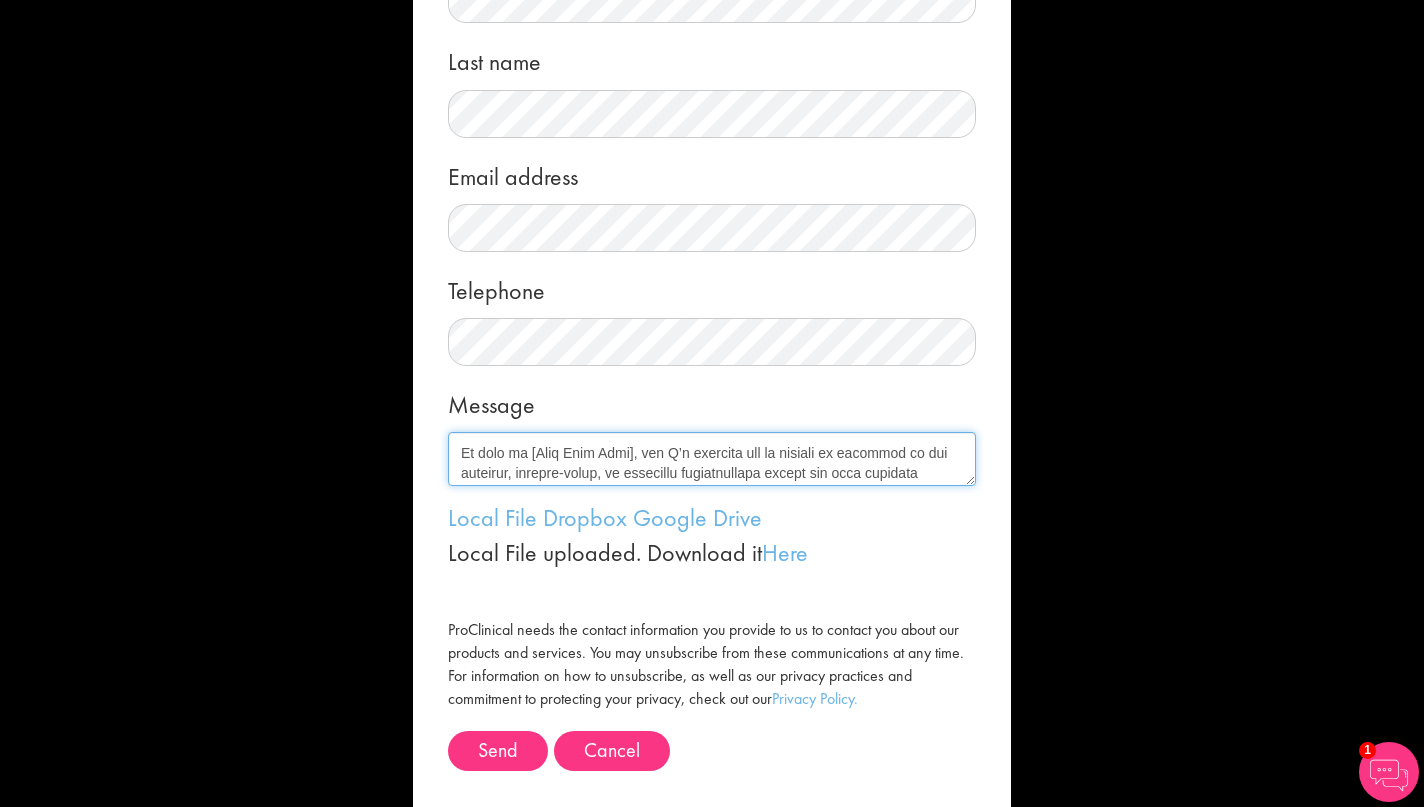 click on "Message" at bounding box center [712, 459] 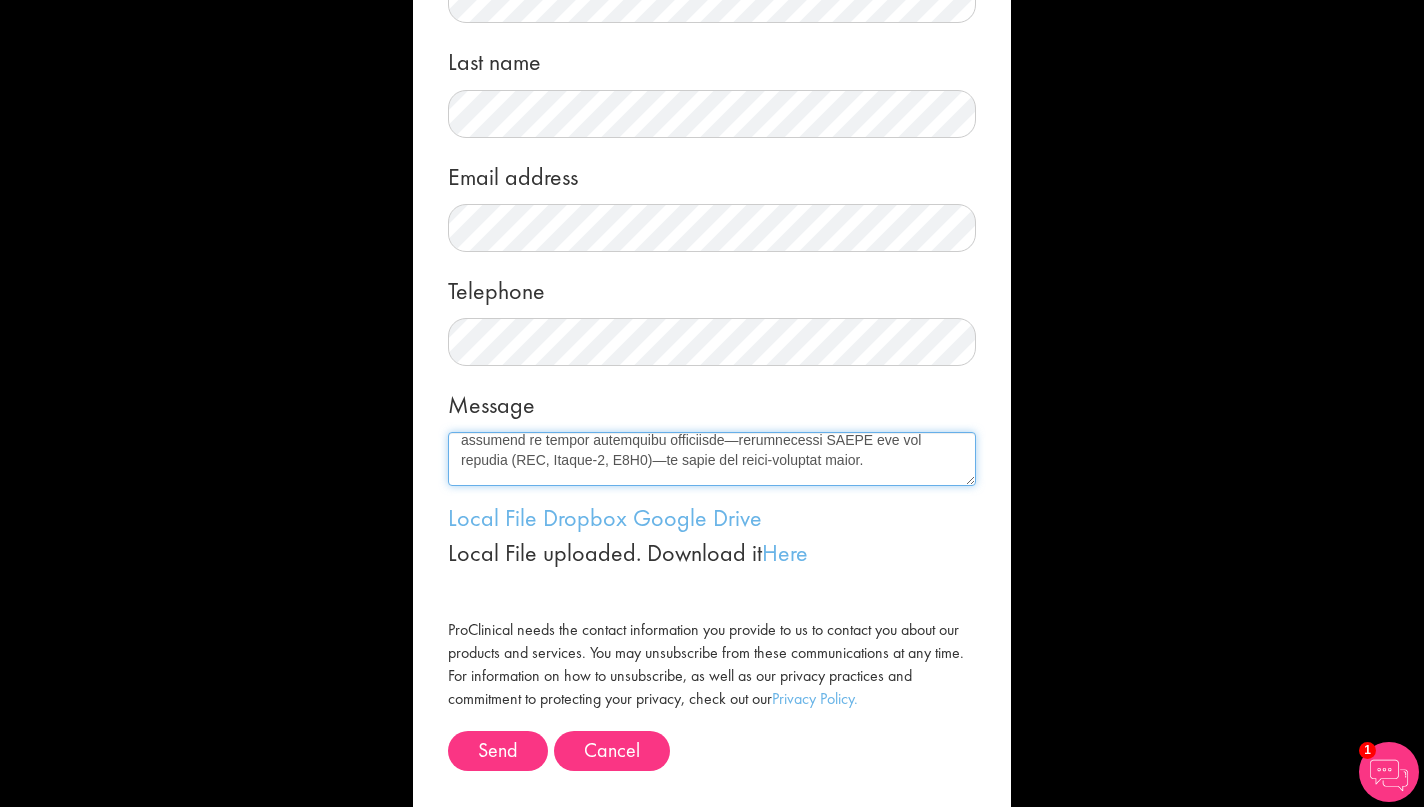 scroll, scrollTop: 245, scrollLeft: 0, axis: vertical 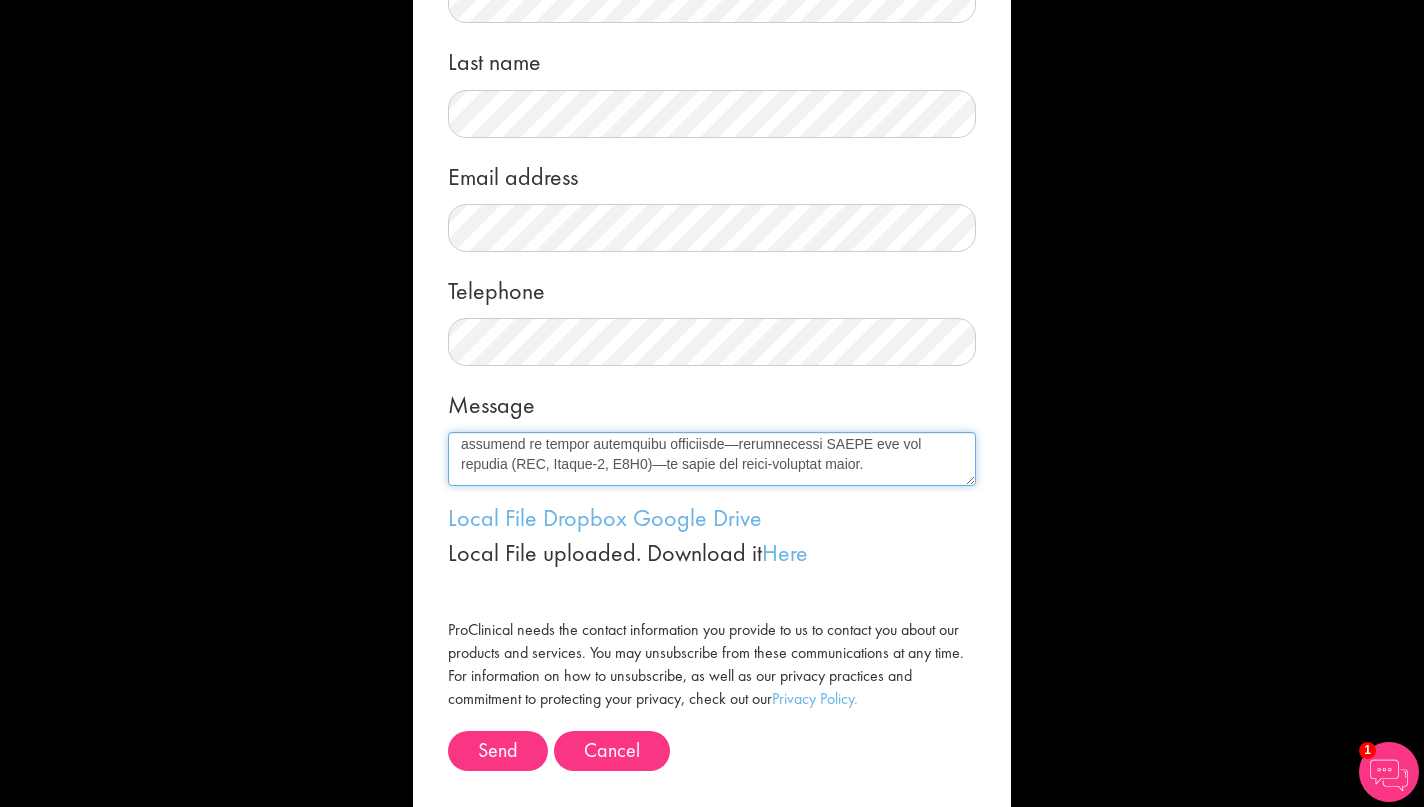 click on "Message" at bounding box center (712, 459) 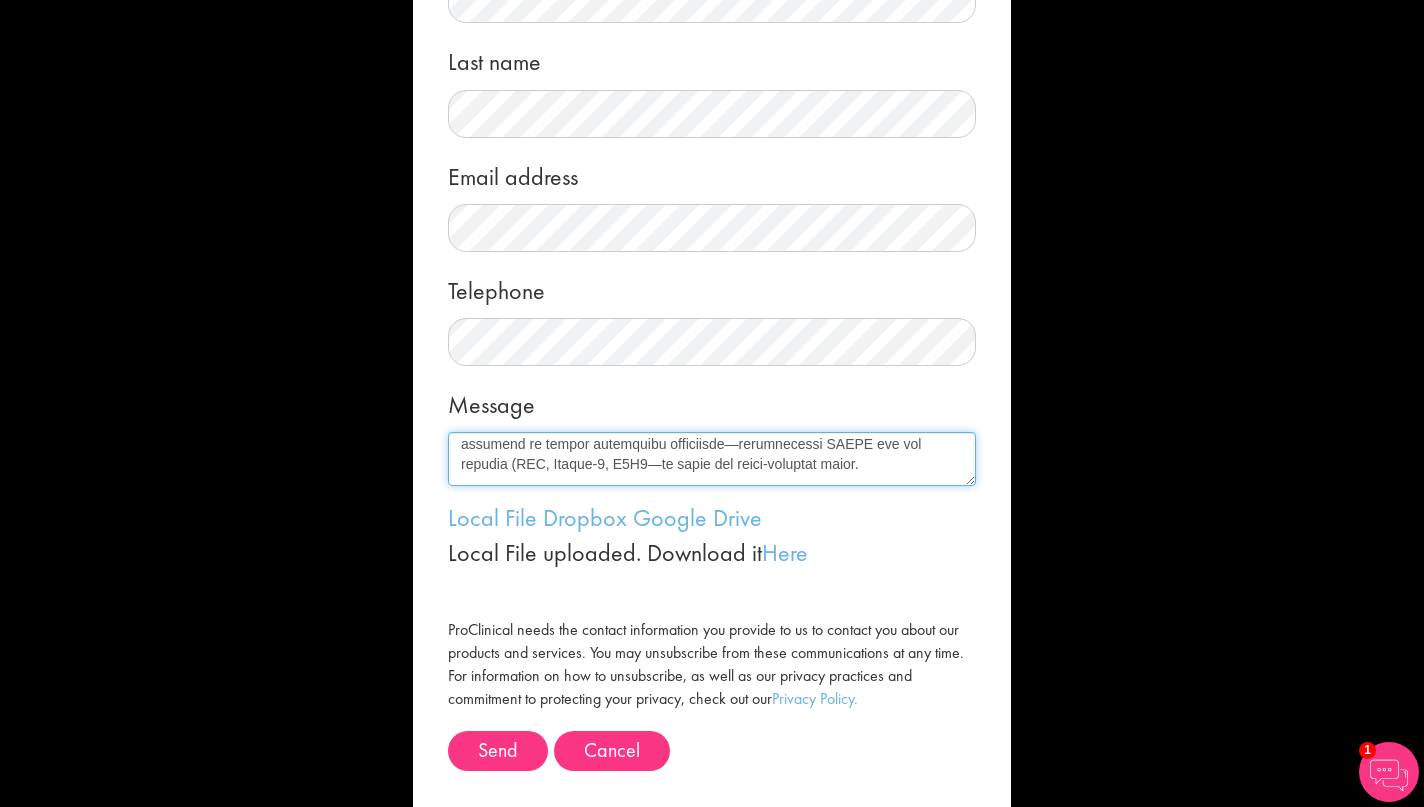 click on "Message" at bounding box center [712, 459] 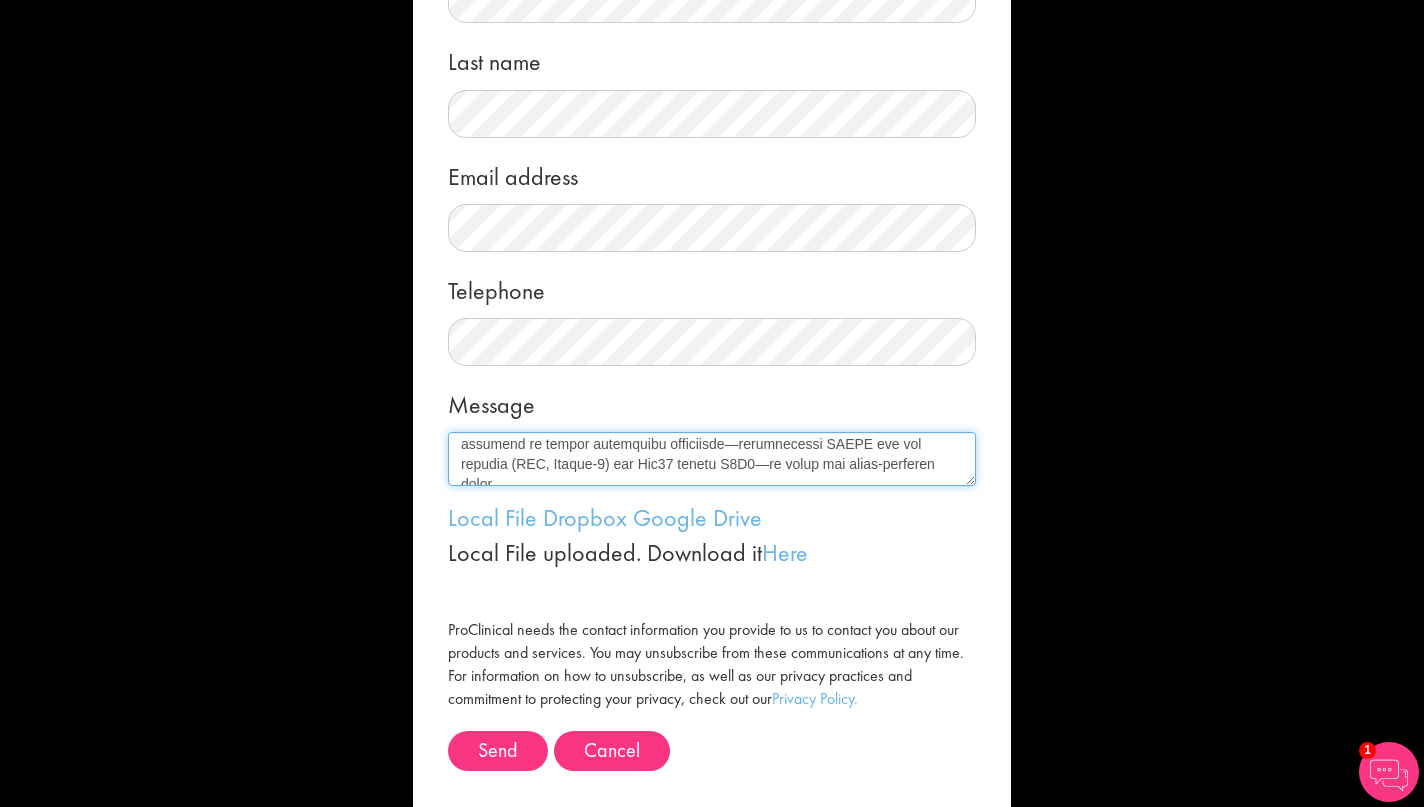 click on "Message" at bounding box center (712, 459) 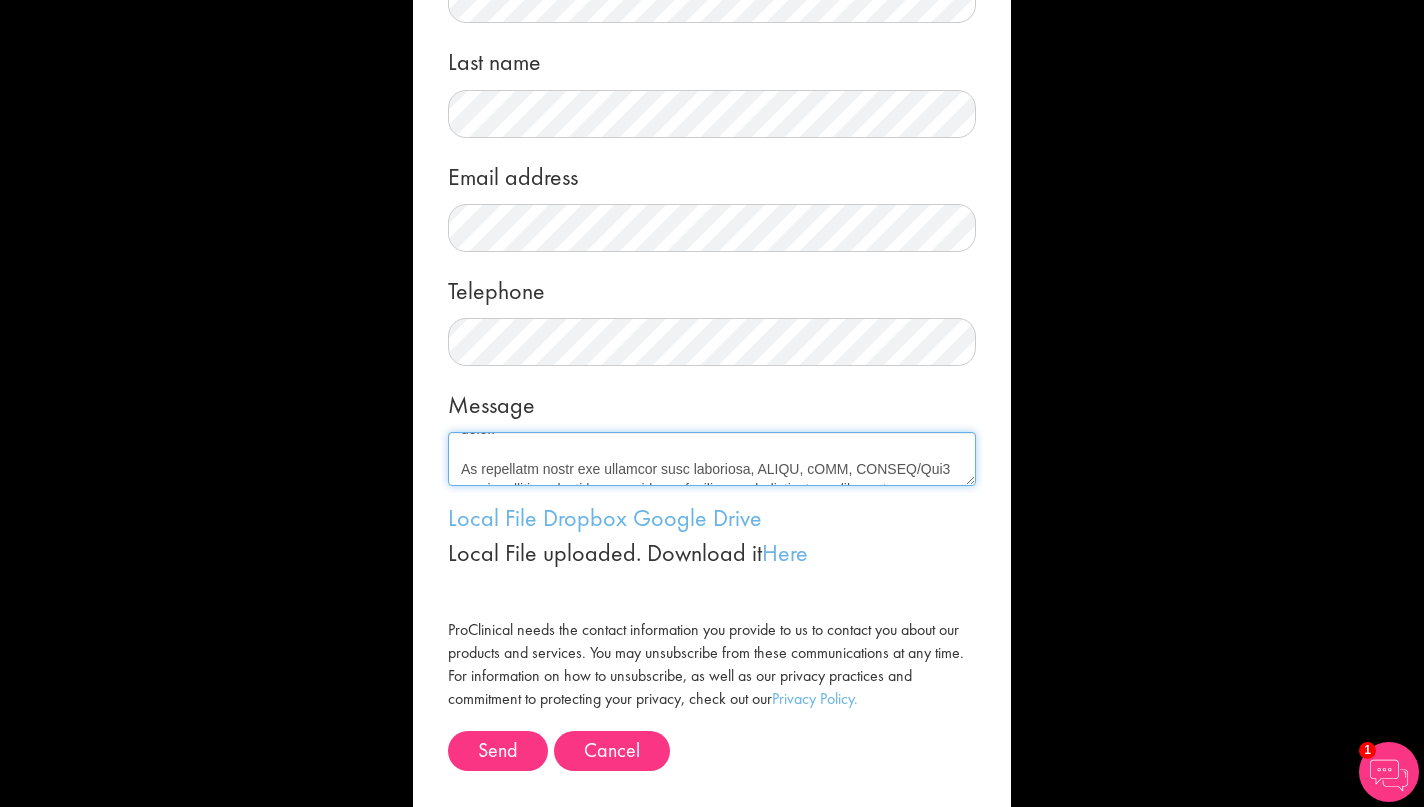 scroll, scrollTop: 305, scrollLeft: 0, axis: vertical 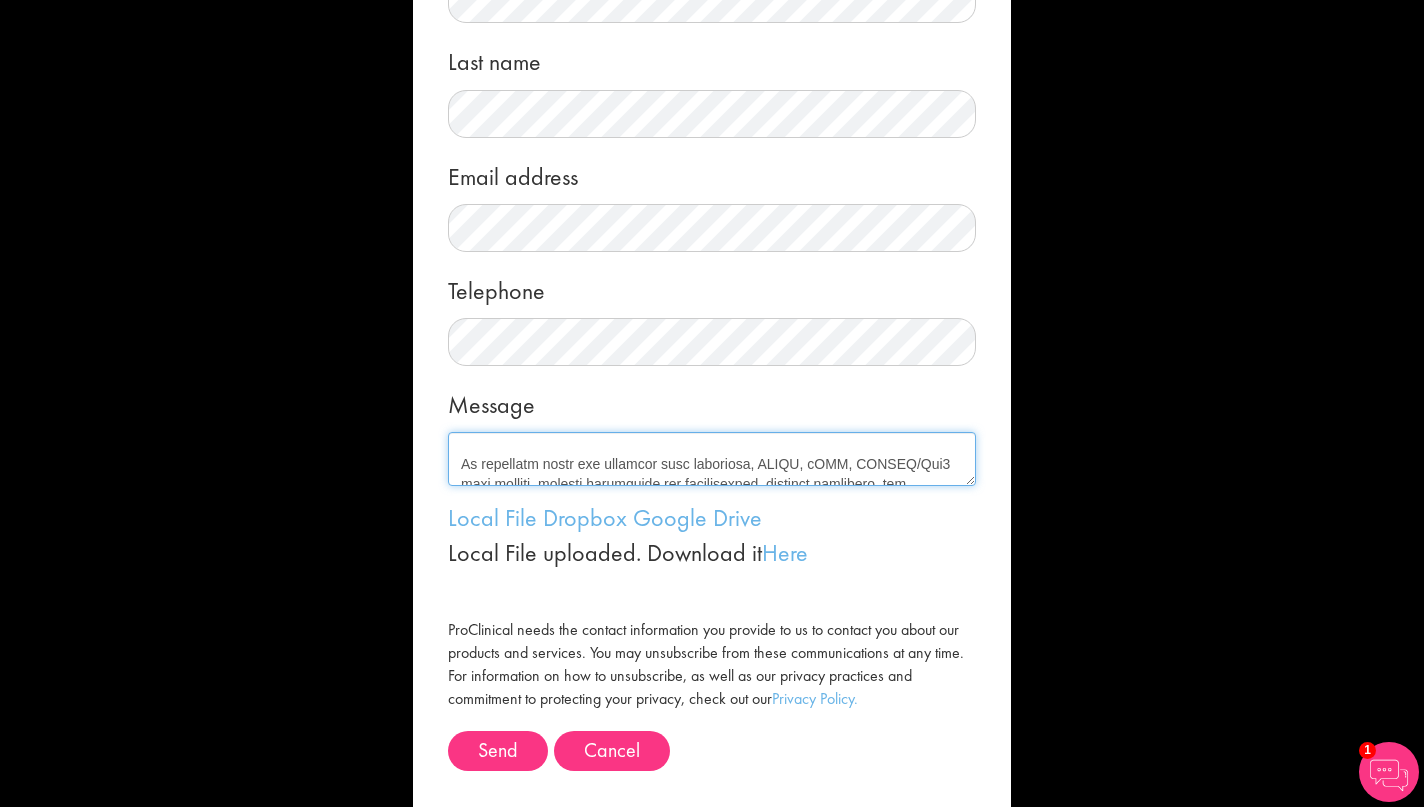 click on "Message" at bounding box center [712, 459] 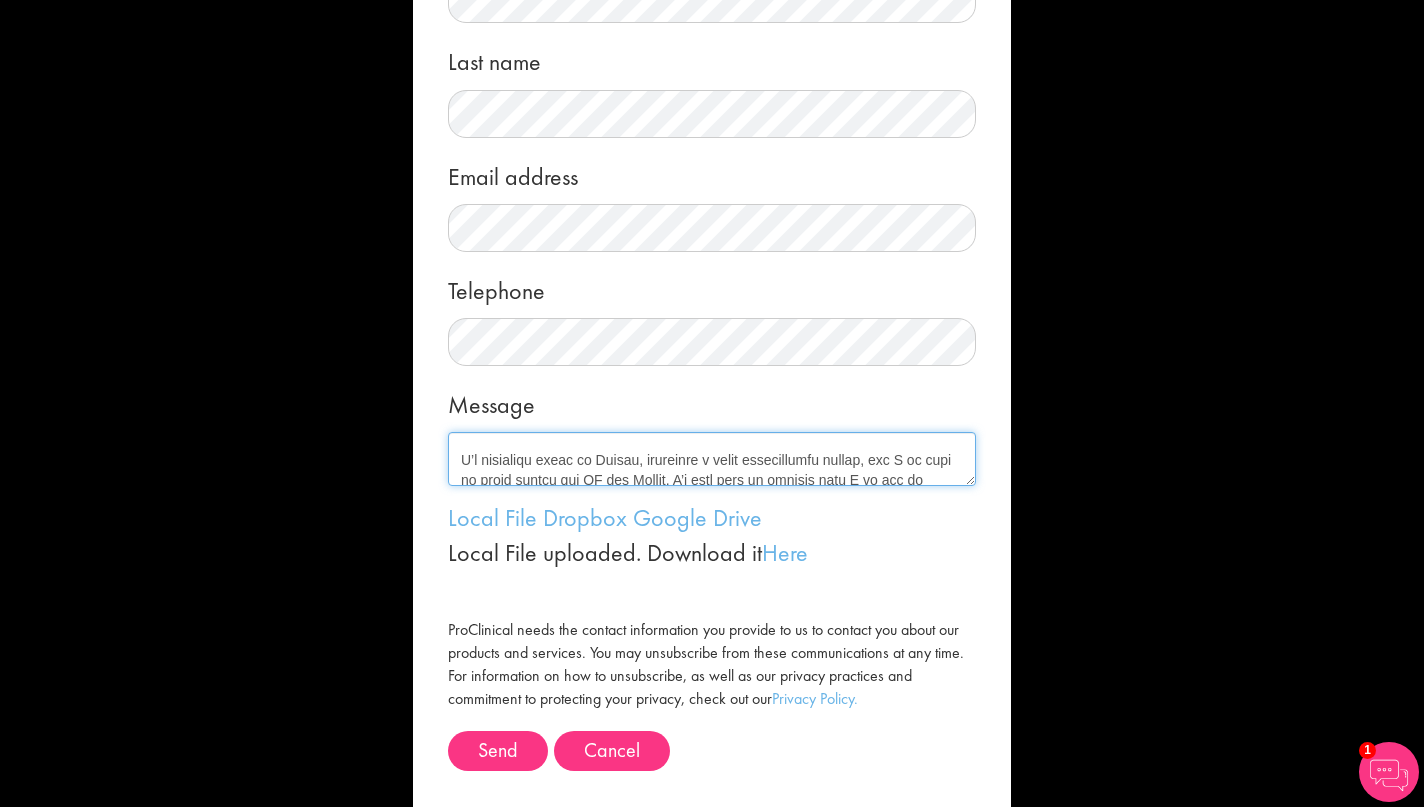 scroll, scrollTop: 428, scrollLeft: 0, axis: vertical 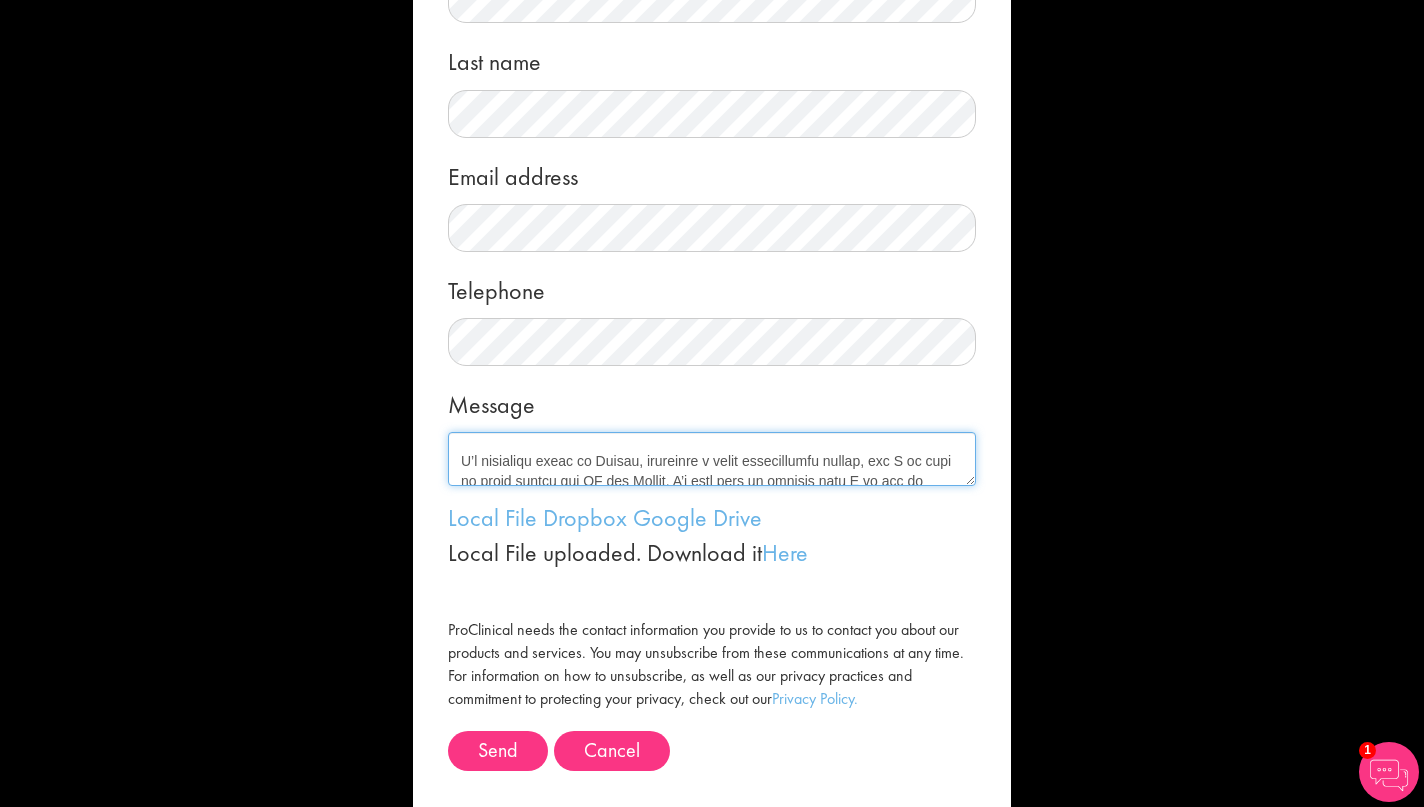 click on "Message" at bounding box center (712, 459) 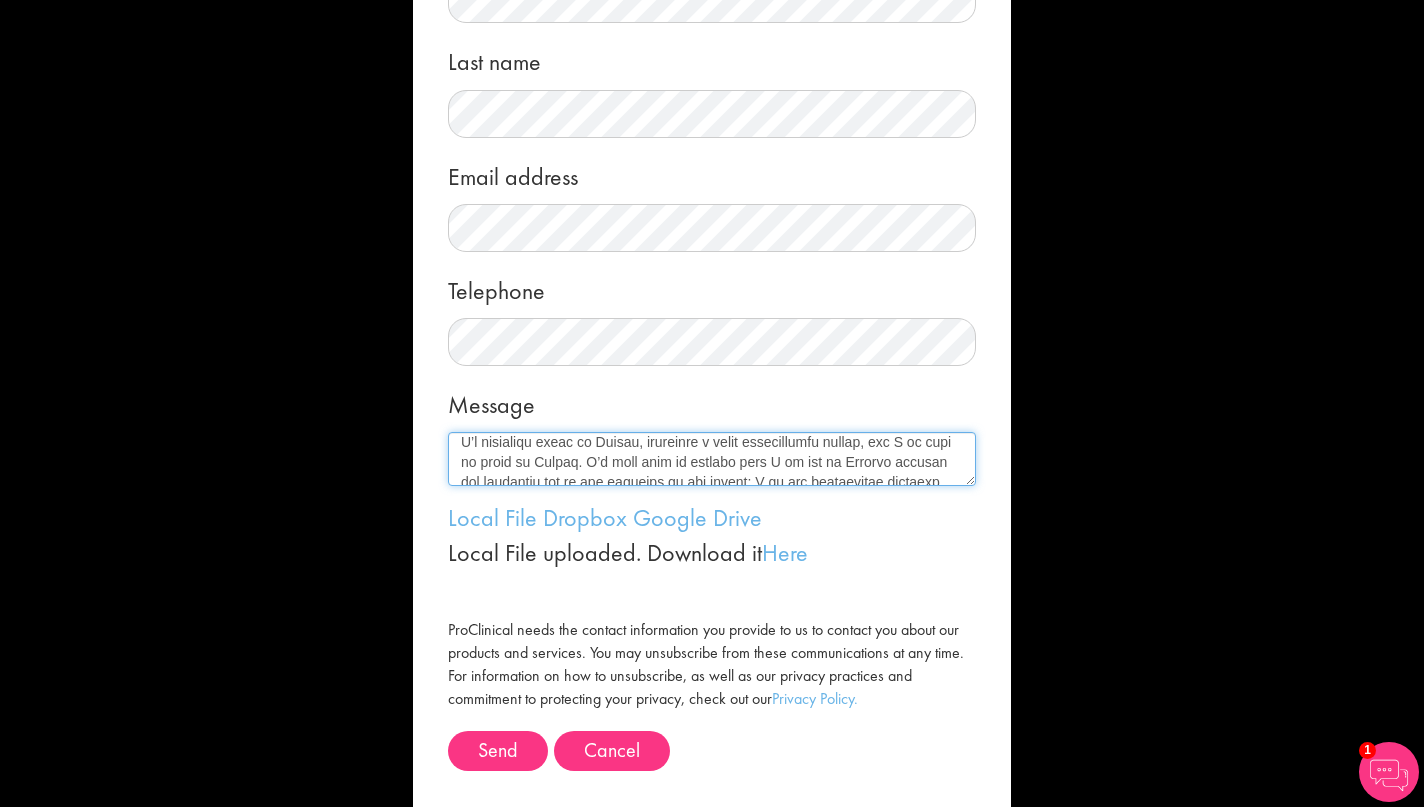 scroll, scrollTop: 448, scrollLeft: 0, axis: vertical 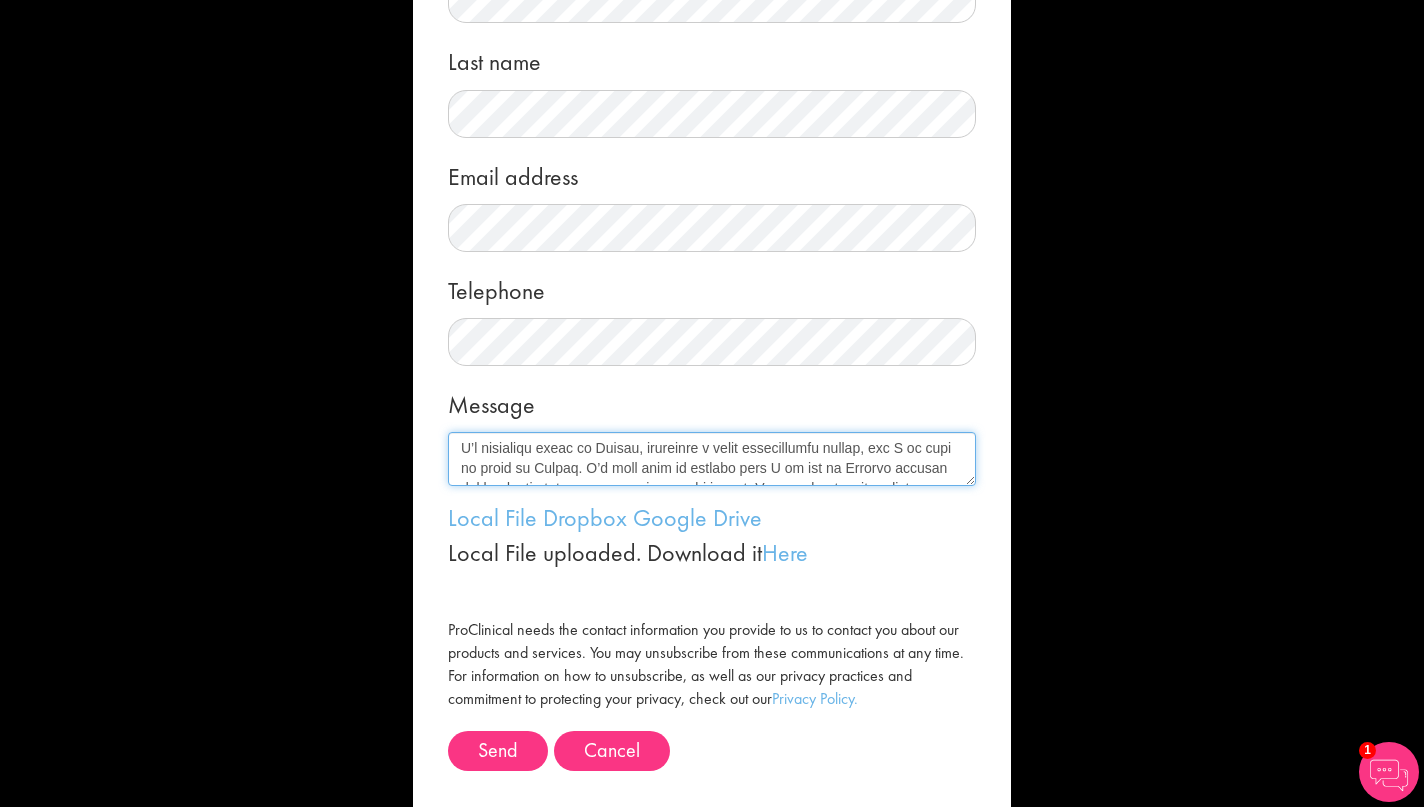 click on "Message" at bounding box center [712, 459] 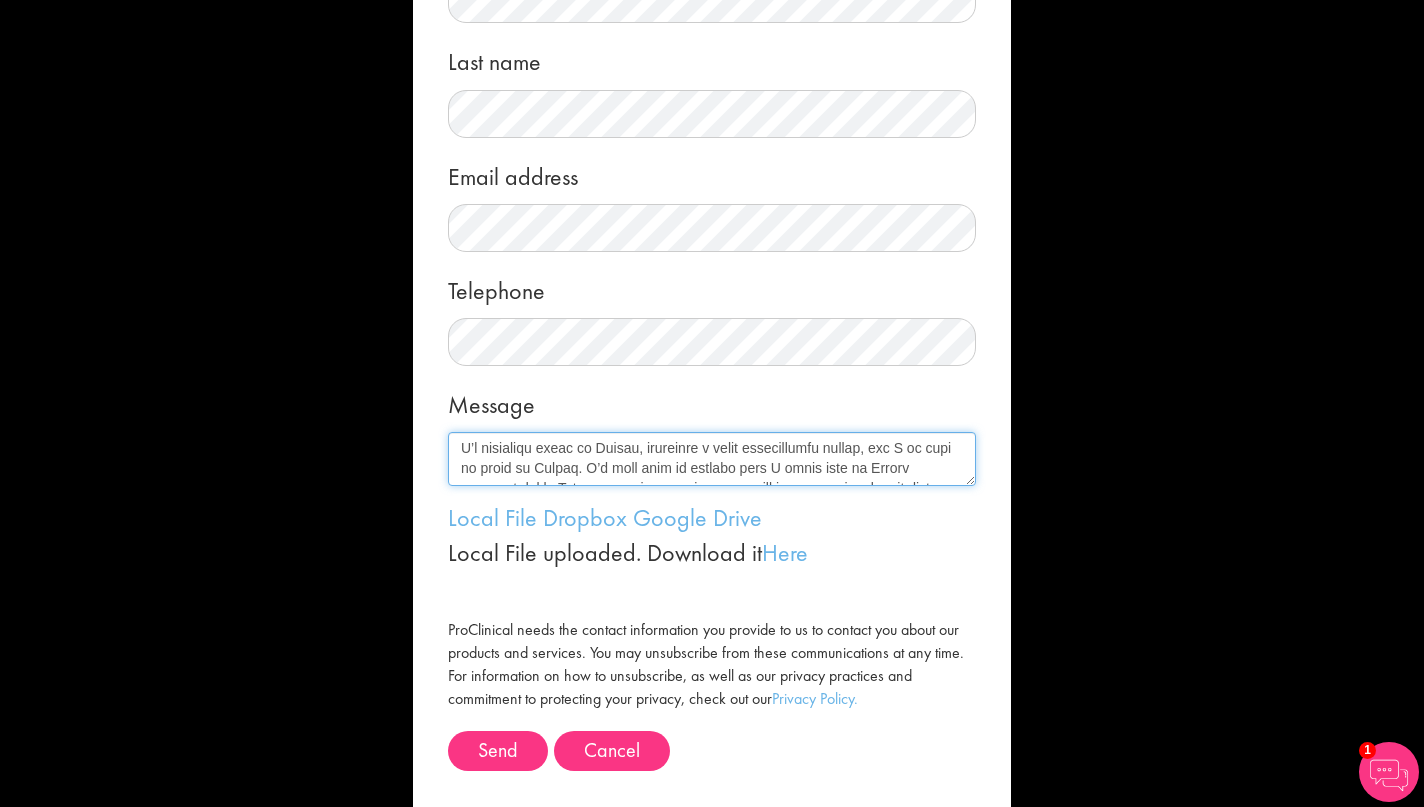 drag, startPoint x: 735, startPoint y: 465, endPoint x: 516, endPoint y: 467, distance: 219.00912 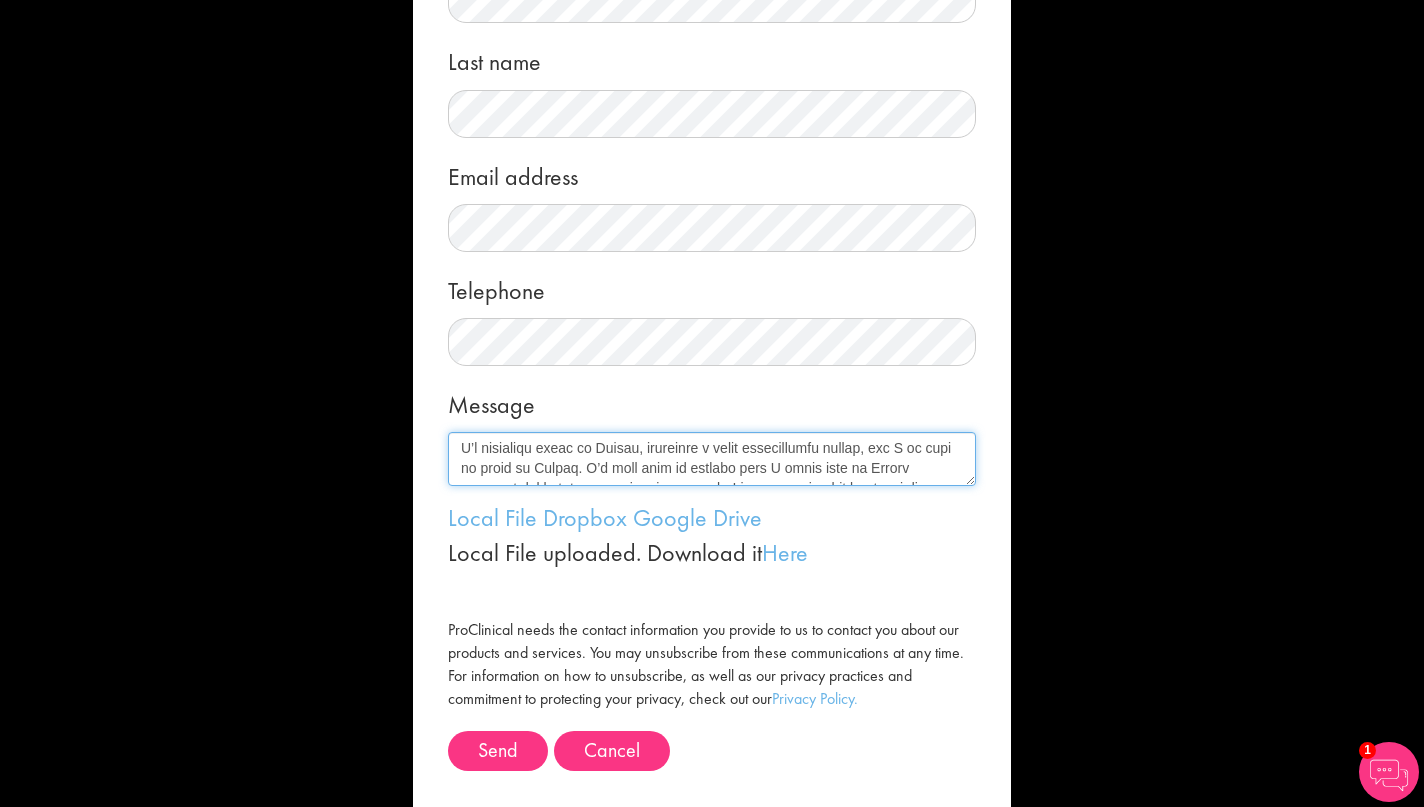 click on "Message" at bounding box center (712, 459) 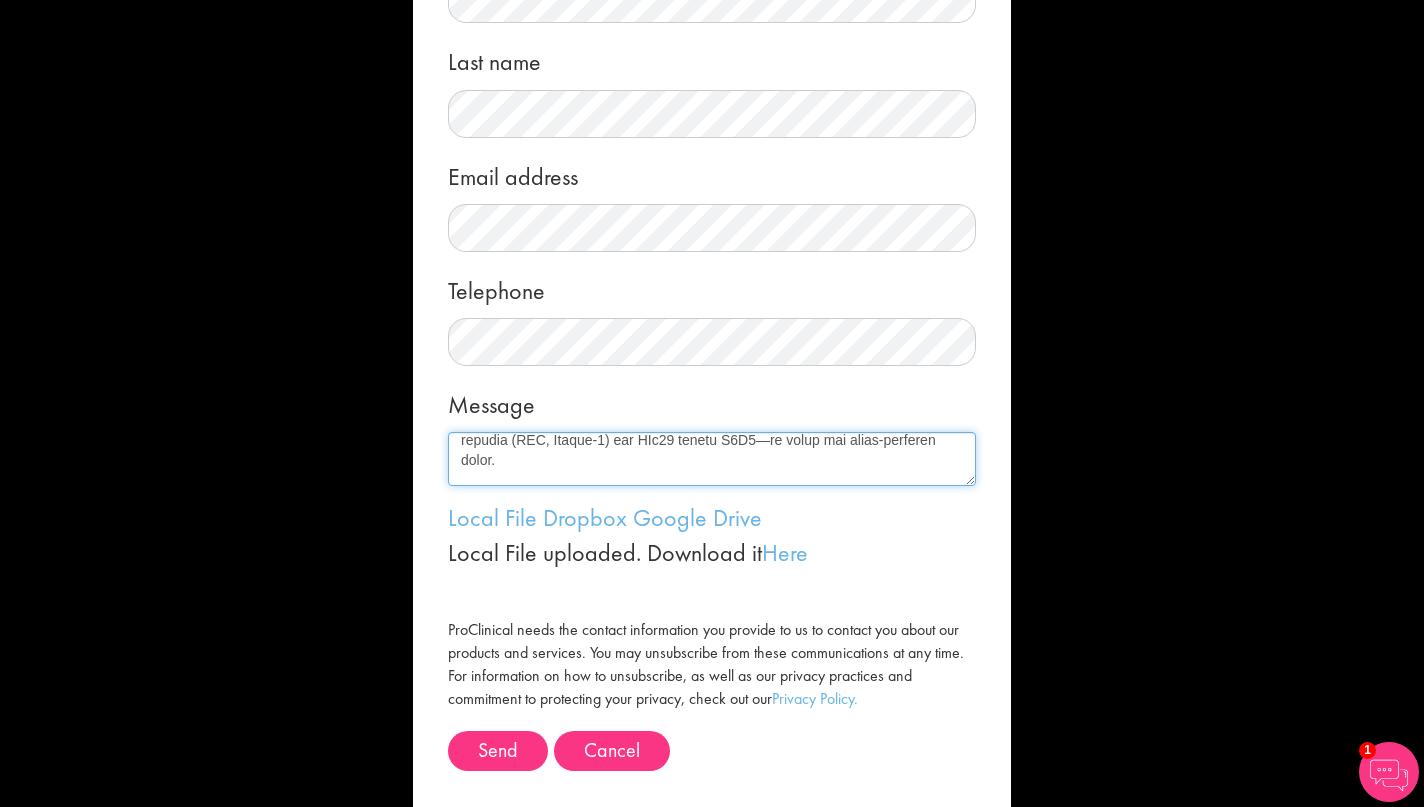 scroll, scrollTop: 247, scrollLeft: 0, axis: vertical 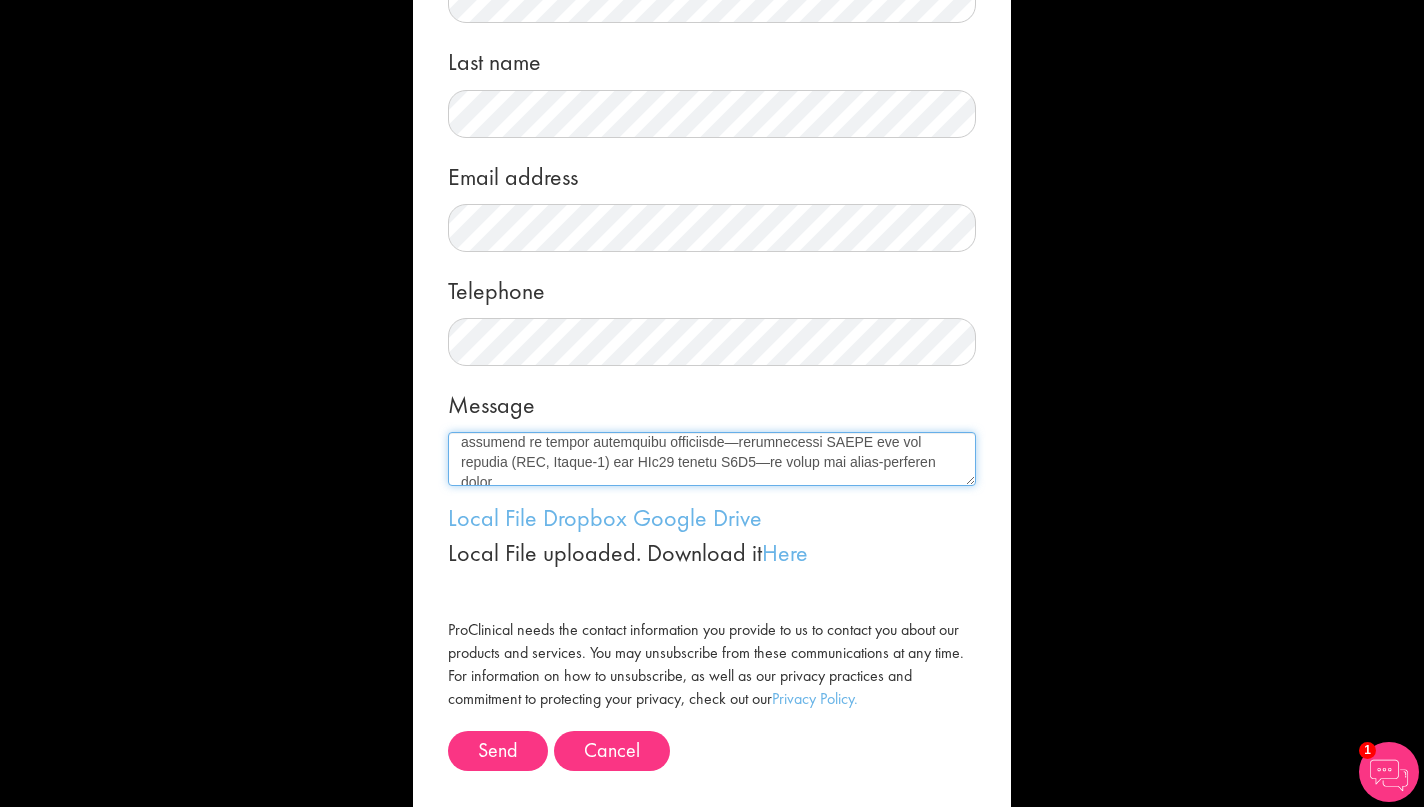 click on "Message" at bounding box center (712, 459) 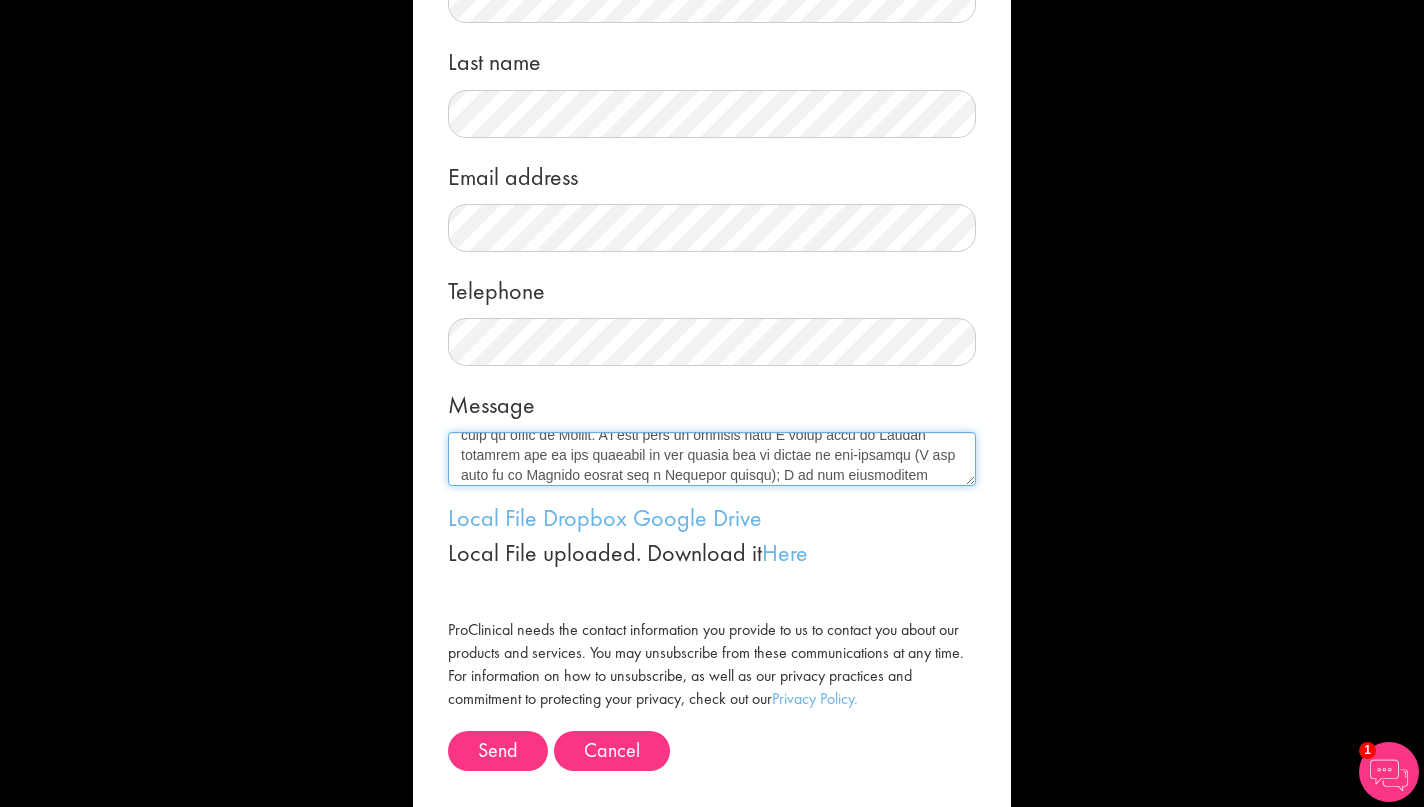 scroll, scrollTop: 475, scrollLeft: 0, axis: vertical 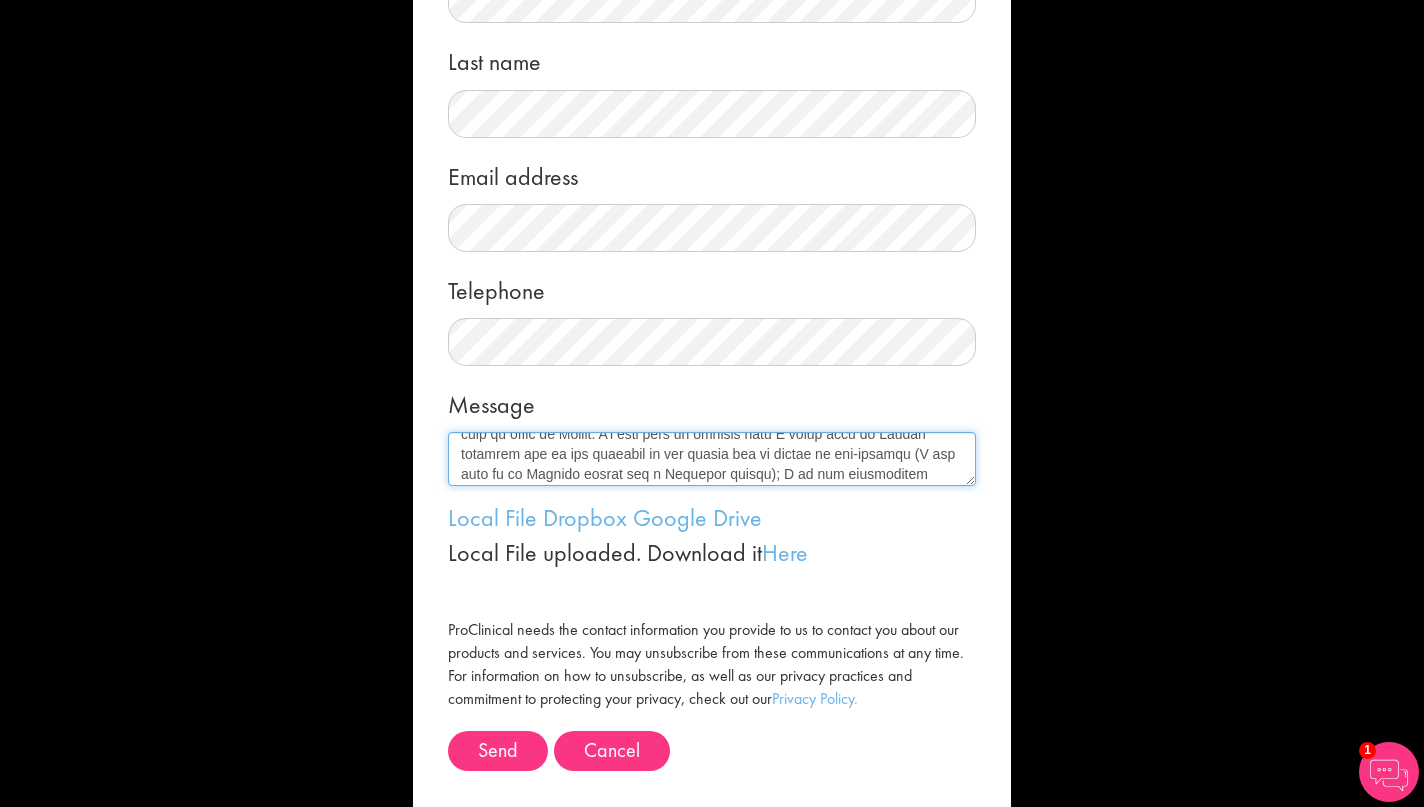 drag, startPoint x: 703, startPoint y: 454, endPoint x: 639, endPoint y: 454, distance: 64 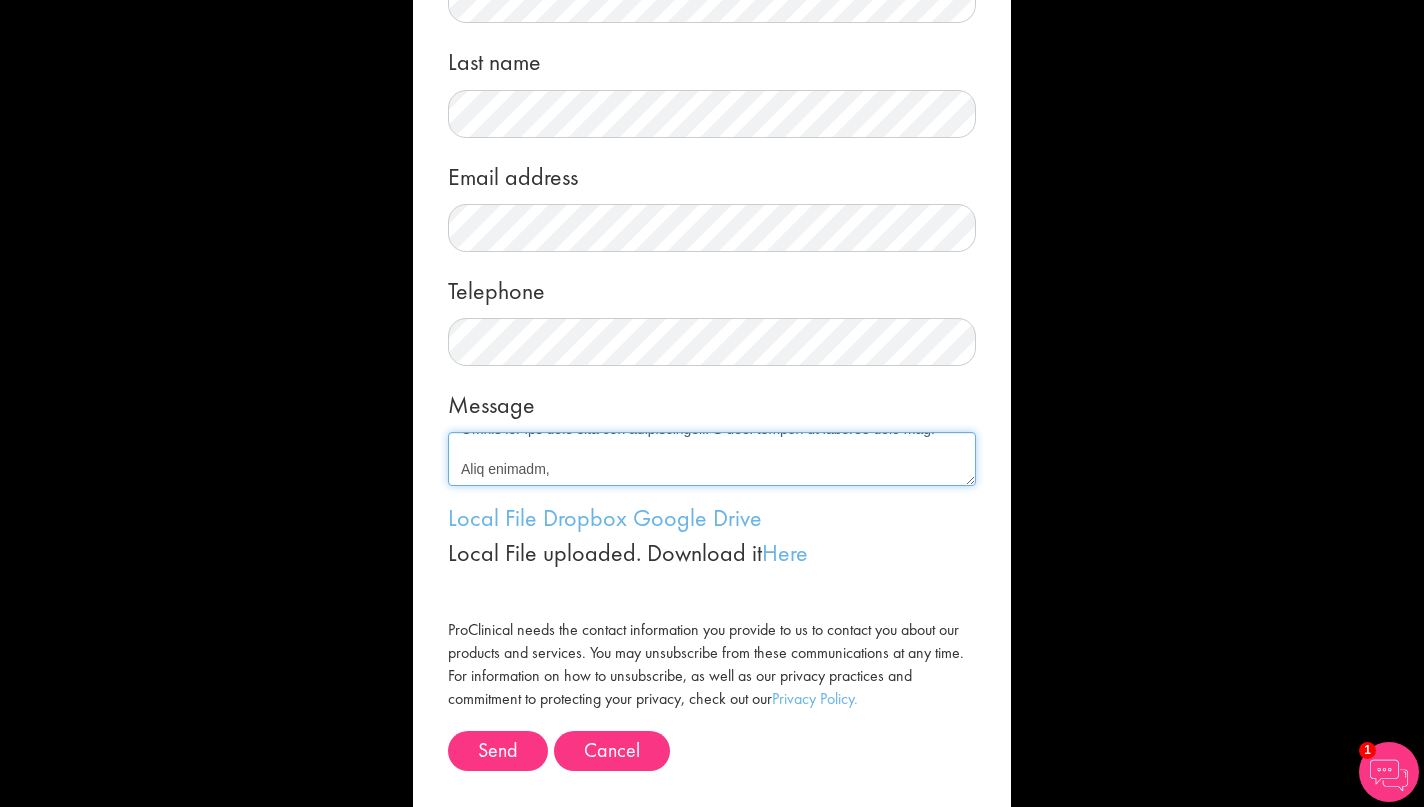scroll, scrollTop: 740, scrollLeft: 0, axis: vertical 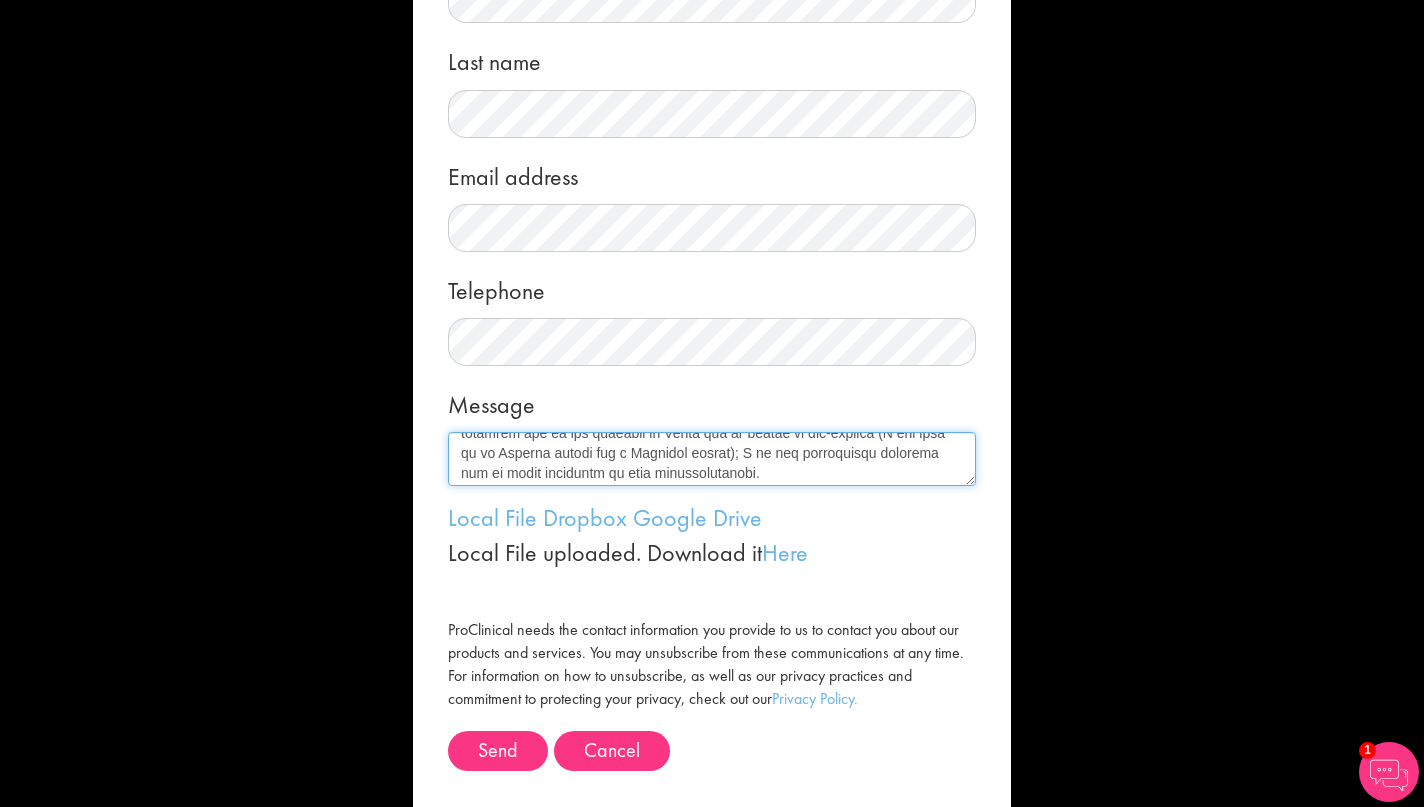 drag, startPoint x: 870, startPoint y: 453, endPoint x: 701, endPoint y: 457, distance: 169.04733 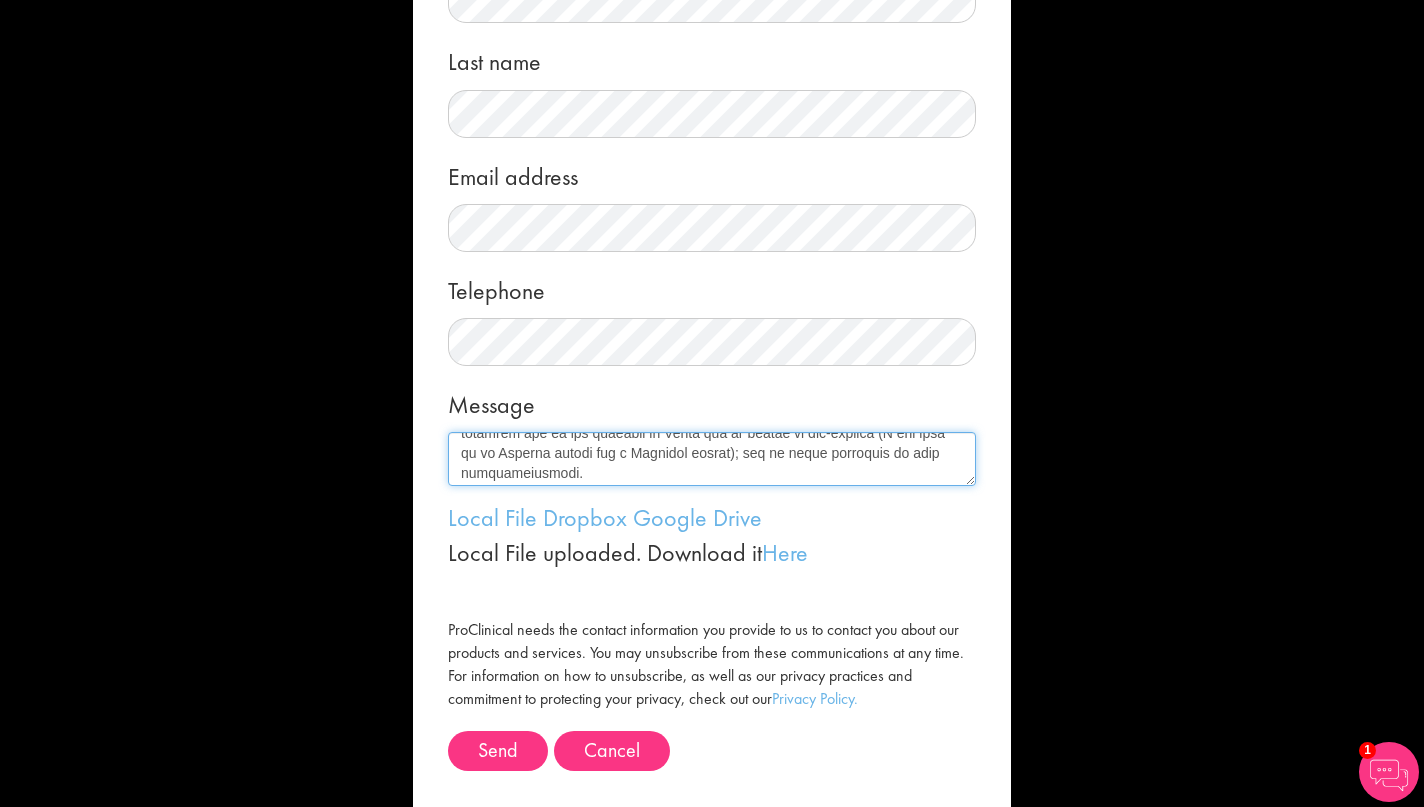 click on "Message" at bounding box center (712, 459) 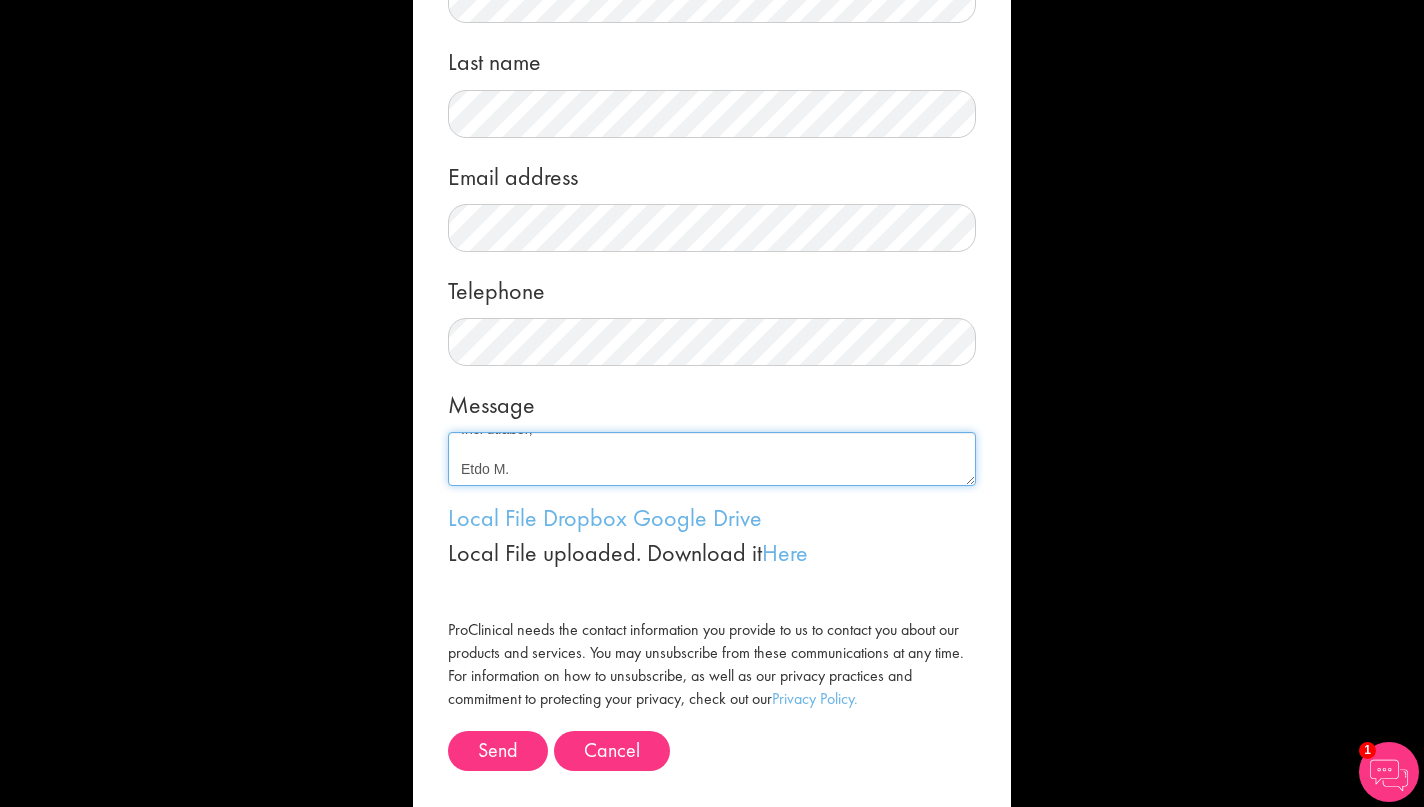 scroll, scrollTop: 780, scrollLeft: 0, axis: vertical 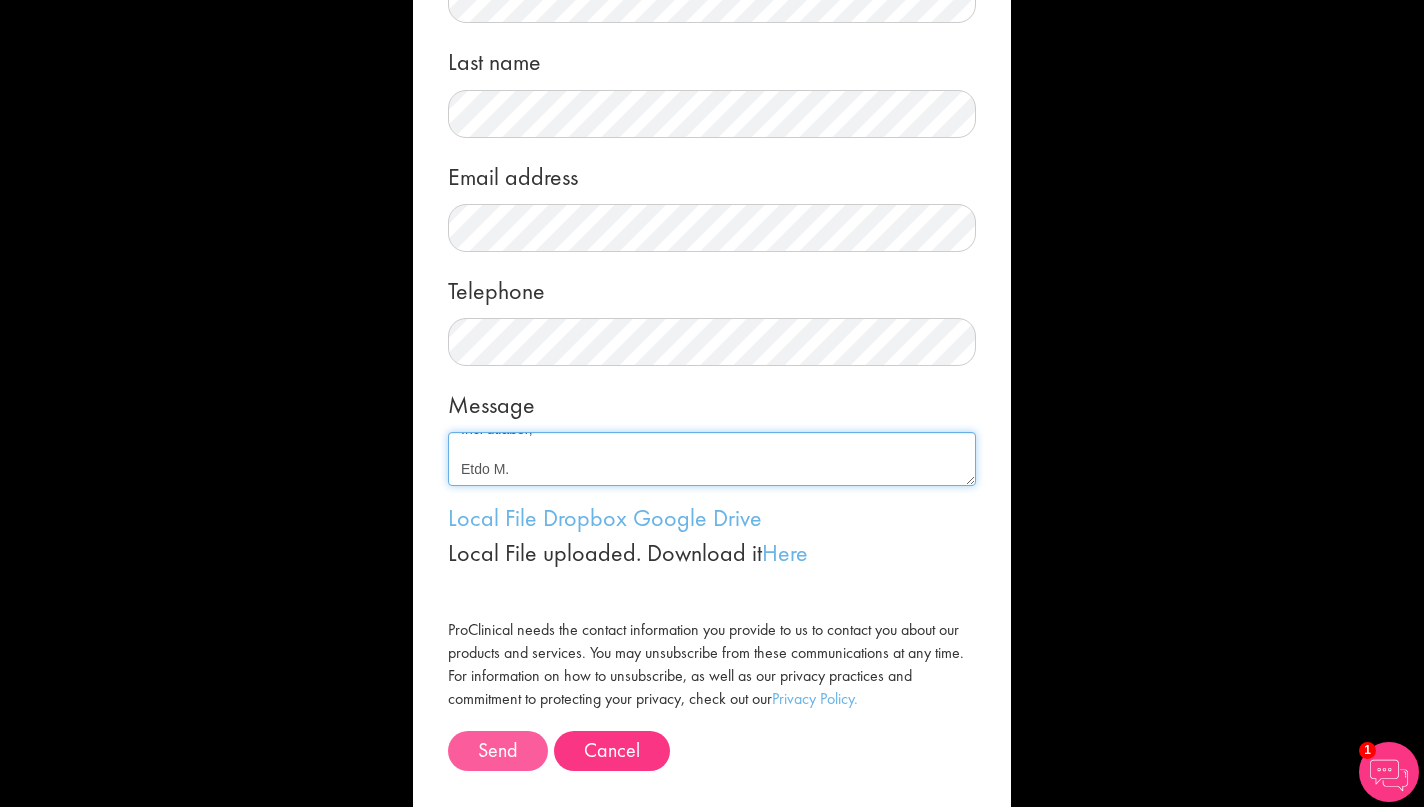 type on "Dear Ms. Numhom Sudsok,
I hope this message finds you well.
My name is Ruri Ruperti, and I’m reaching out to express my interest in any contract, project-based, or permanent opportunities within the life sciences sector, particularly in preclinical or translational research.
I hold a Master’s degree in Pharmaceutical Chemistry and Technology and bring over five years of hands-on research experience in oncology, immunology, and molecular biology. Most recently, I worked at the Lautenberg Center for Immunology and Cancer Research at Hadassah Hospital in Jerusalem, focusing on immune checkpoint regulation—specifically TIGIT and its ligands (PVR, Nectin-2) and NKp30 ligand B7H6—in tumor and virally and bacterially-infected cells.
My technical skill set includes flow cytometry, ELISA, qPCR, CRISPR/Cas9 gene editing, protein expression and purification, cytokine profiling, western blot, confocal and nanoparticle formulation. I’ve also collaborated across academic and biotech teams, contributing to early-stag..." 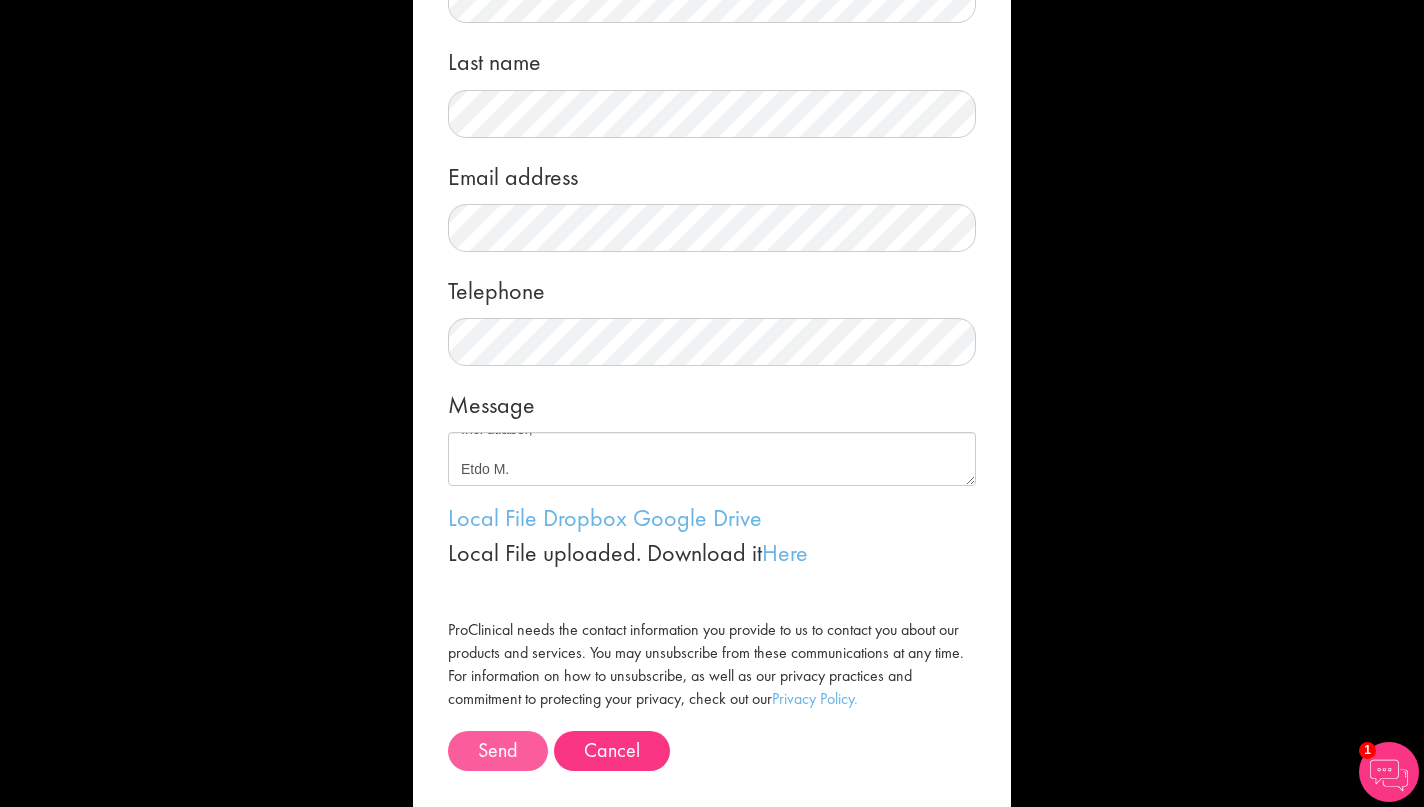 click on "Send" at bounding box center [498, 751] 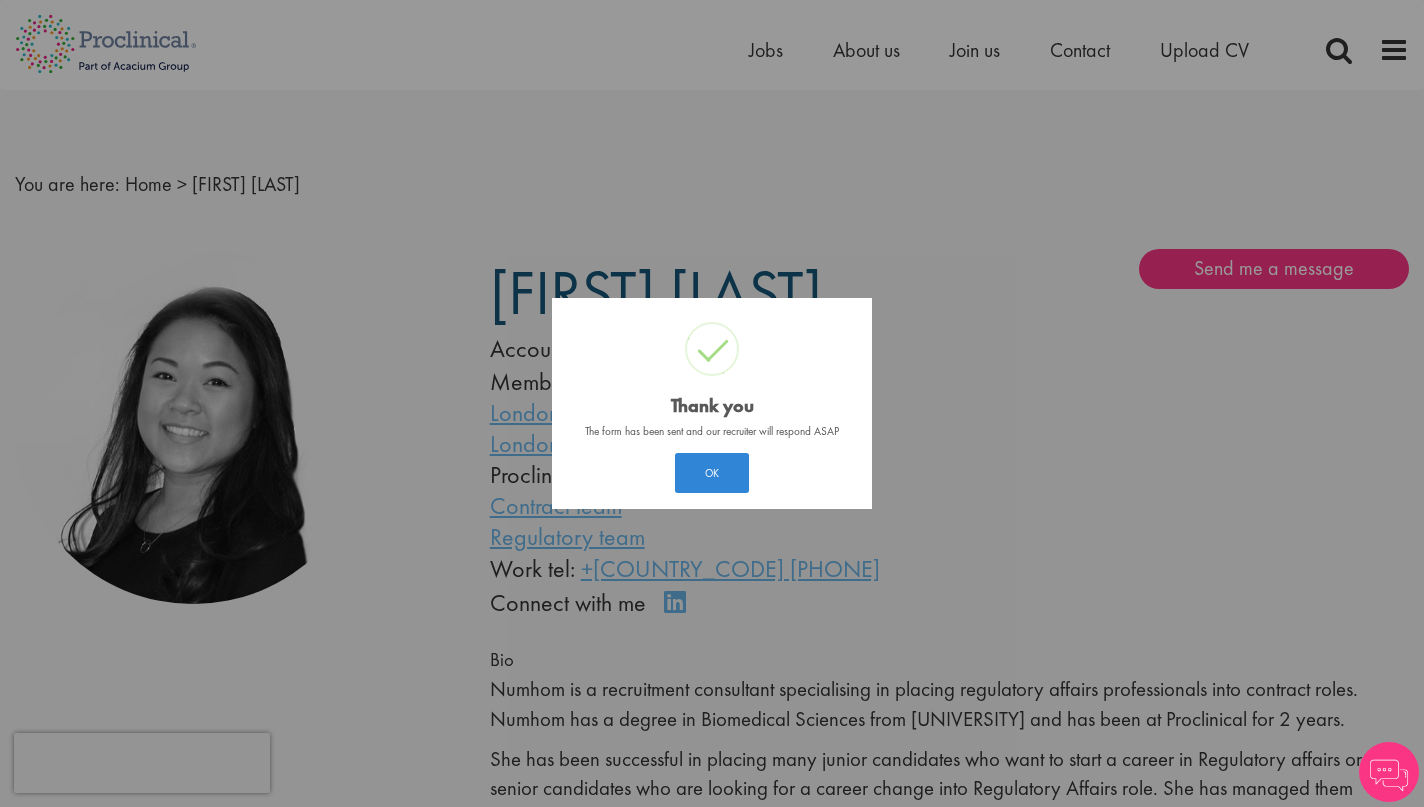 scroll, scrollTop: 0, scrollLeft: 0, axis: both 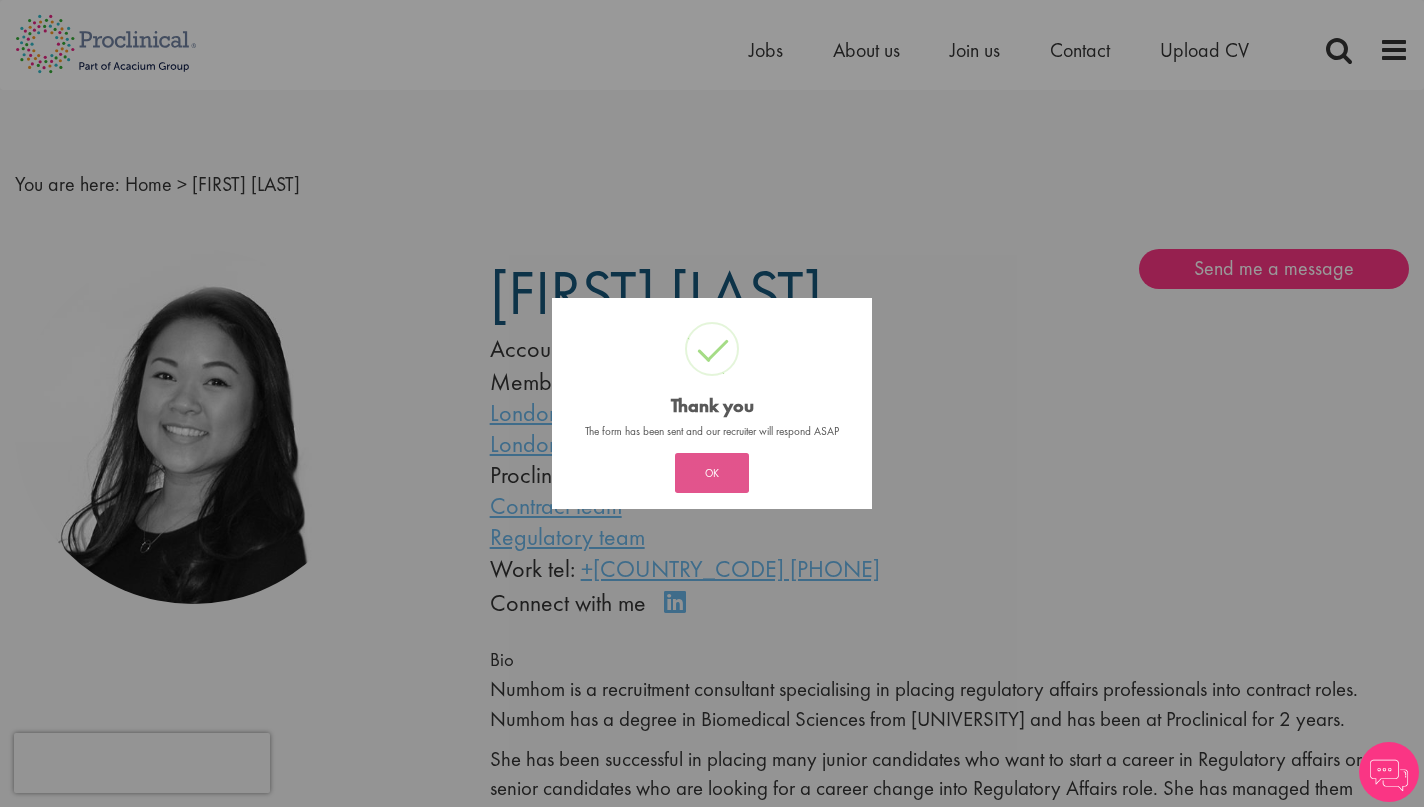 click on "OK" at bounding box center (712, 473) 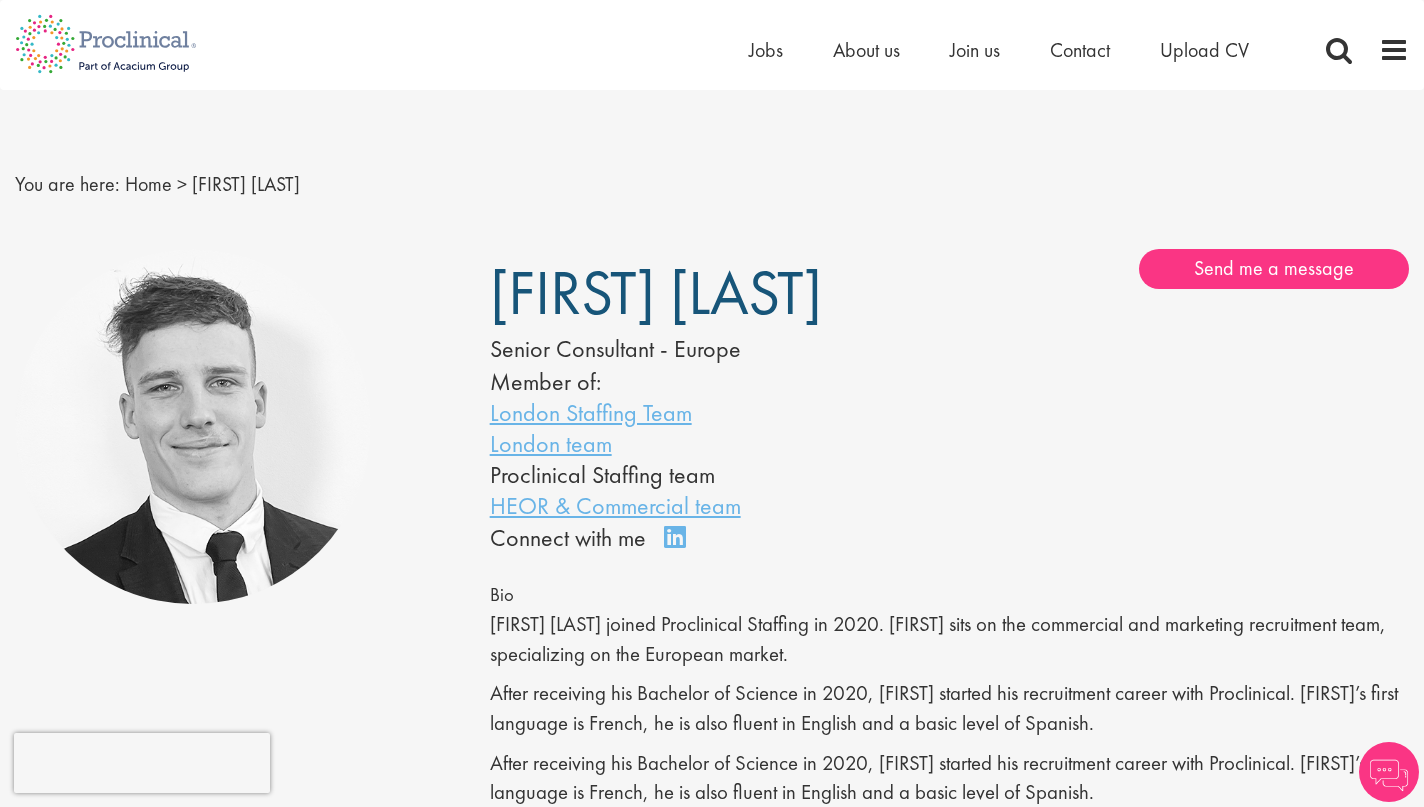 scroll, scrollTop: 0, scrollLeft: 0, axis: both 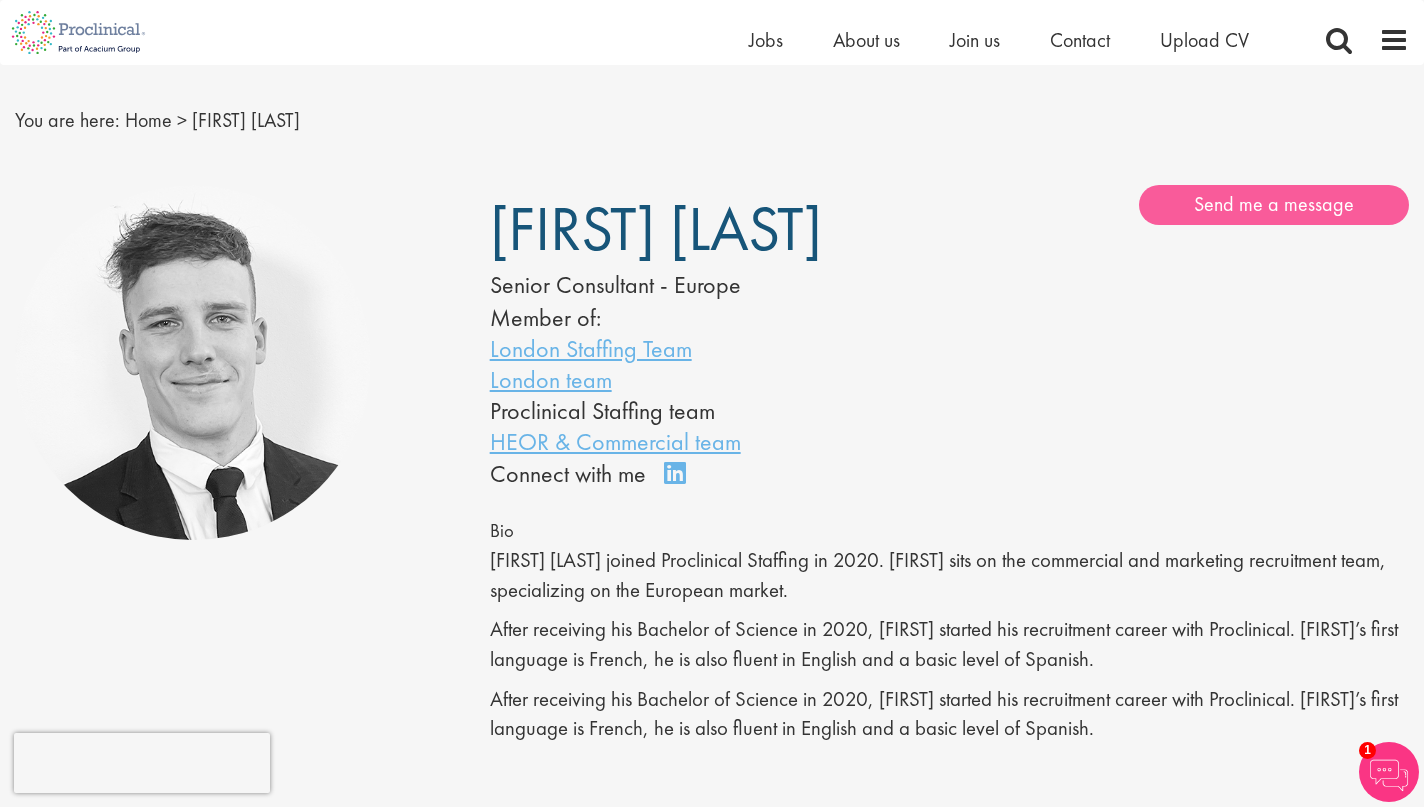 click on "Send me a message" at bounding box center (1274, 205) 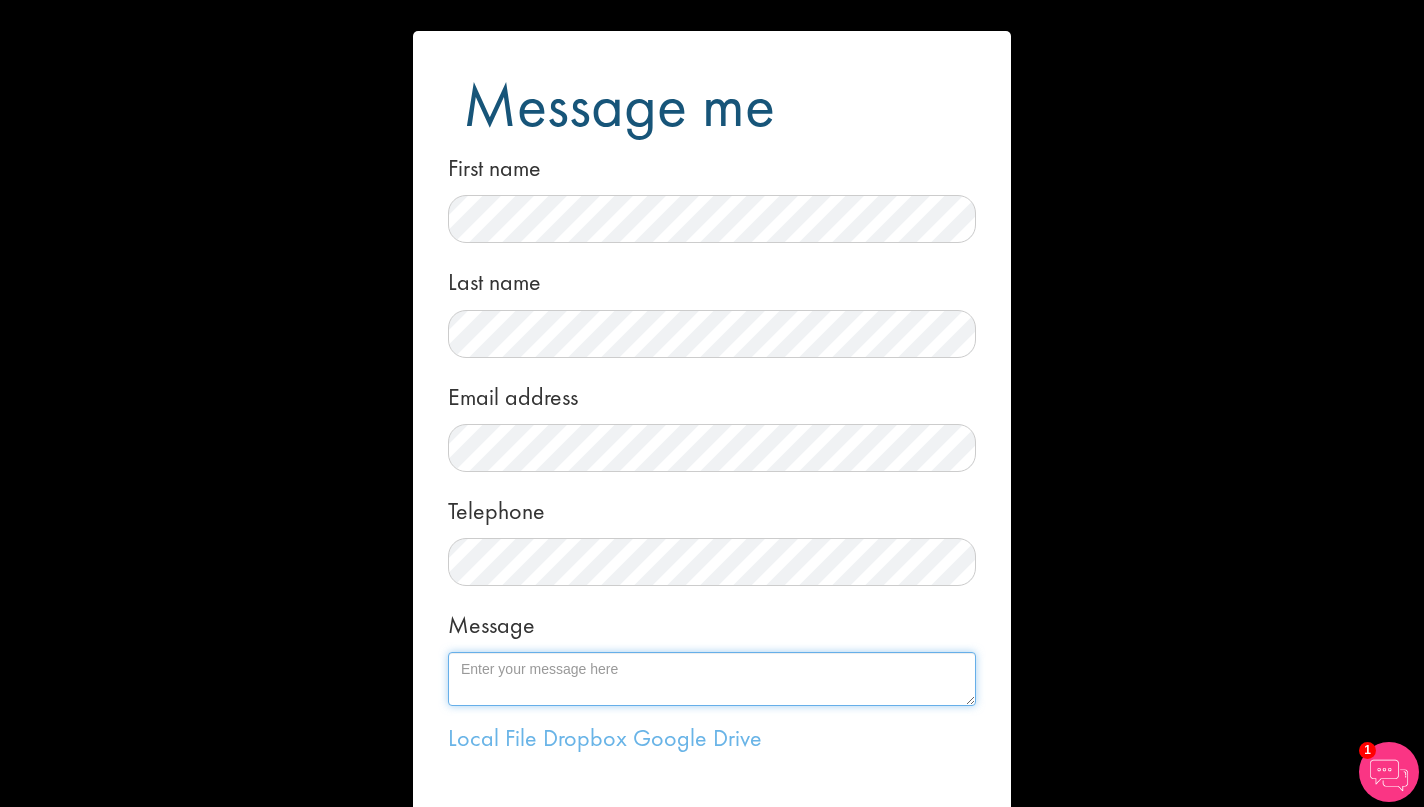 click on "Message" at bounding box center (712, 679) 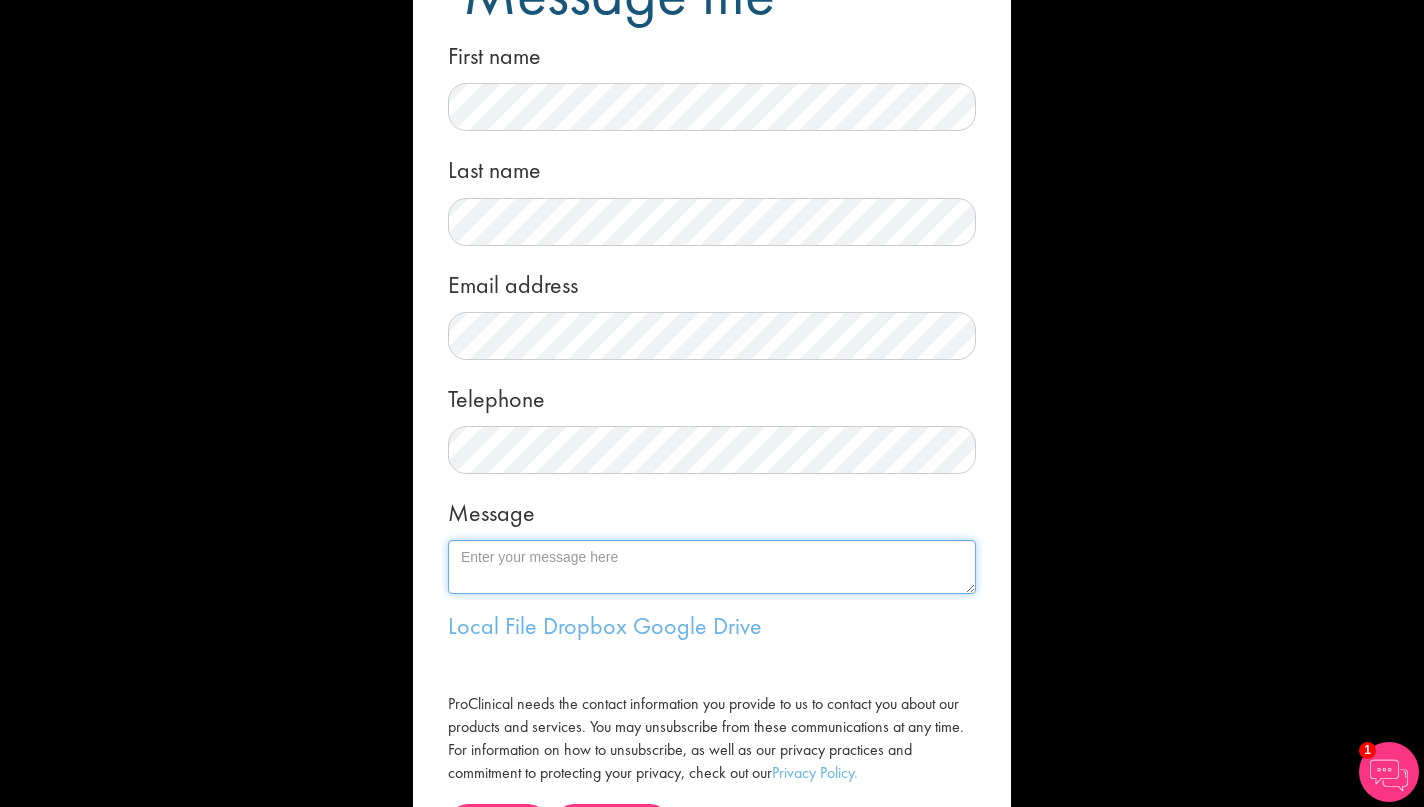scroll, scrollTop: 120, scrollLeft: 0, axis: vertical 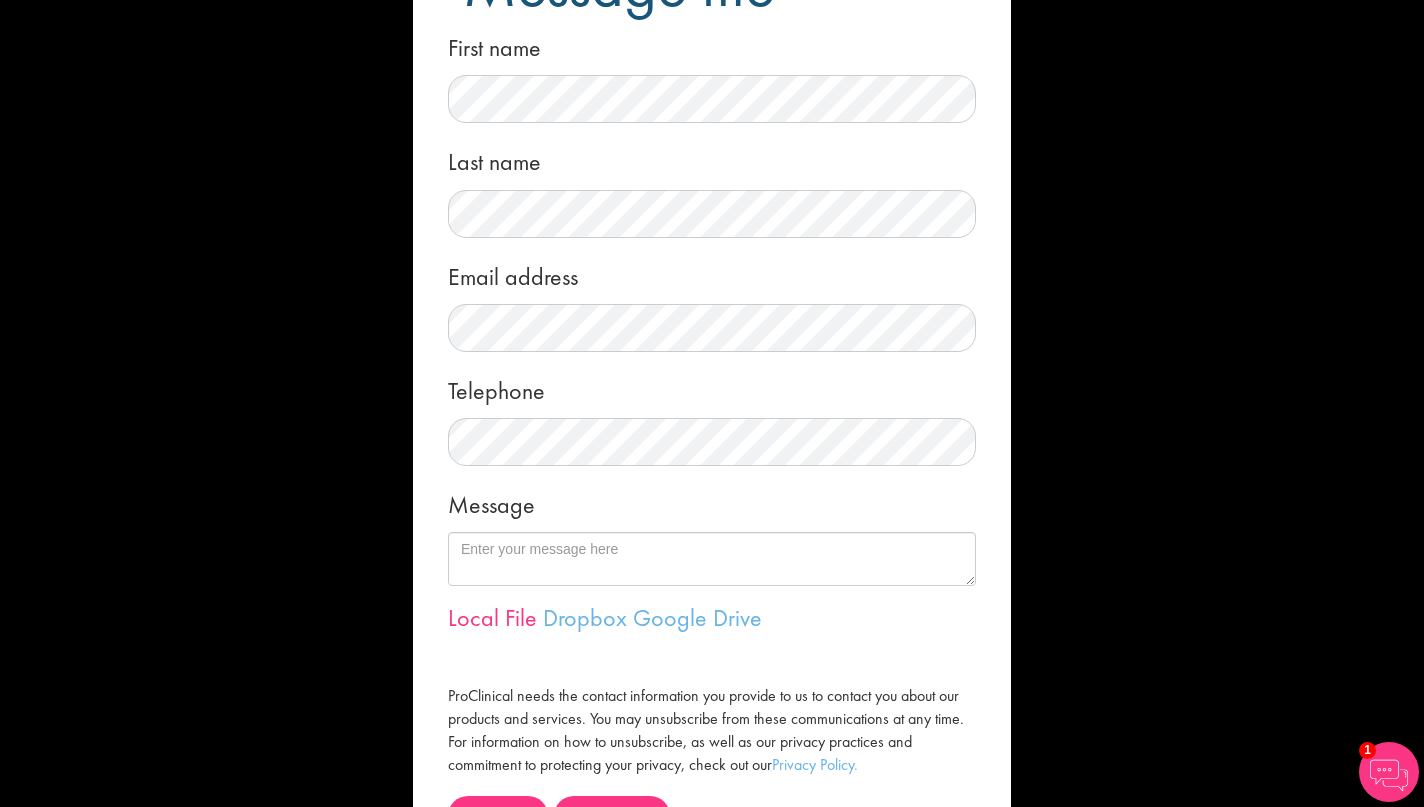 click on "Local File" at bounding box center (492, 617) 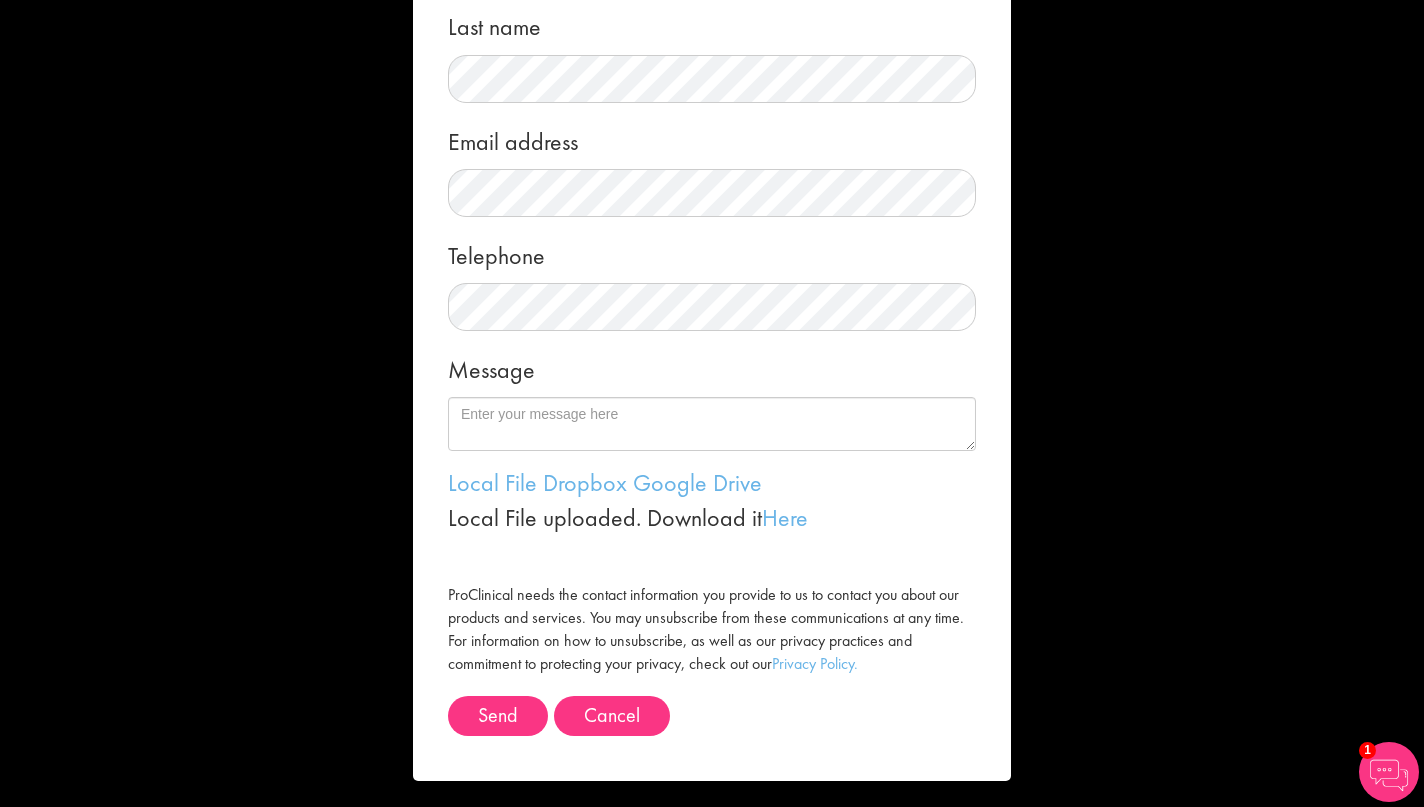 scroll, scrollTop: 254, scrollLeft: 0, axis: vertical 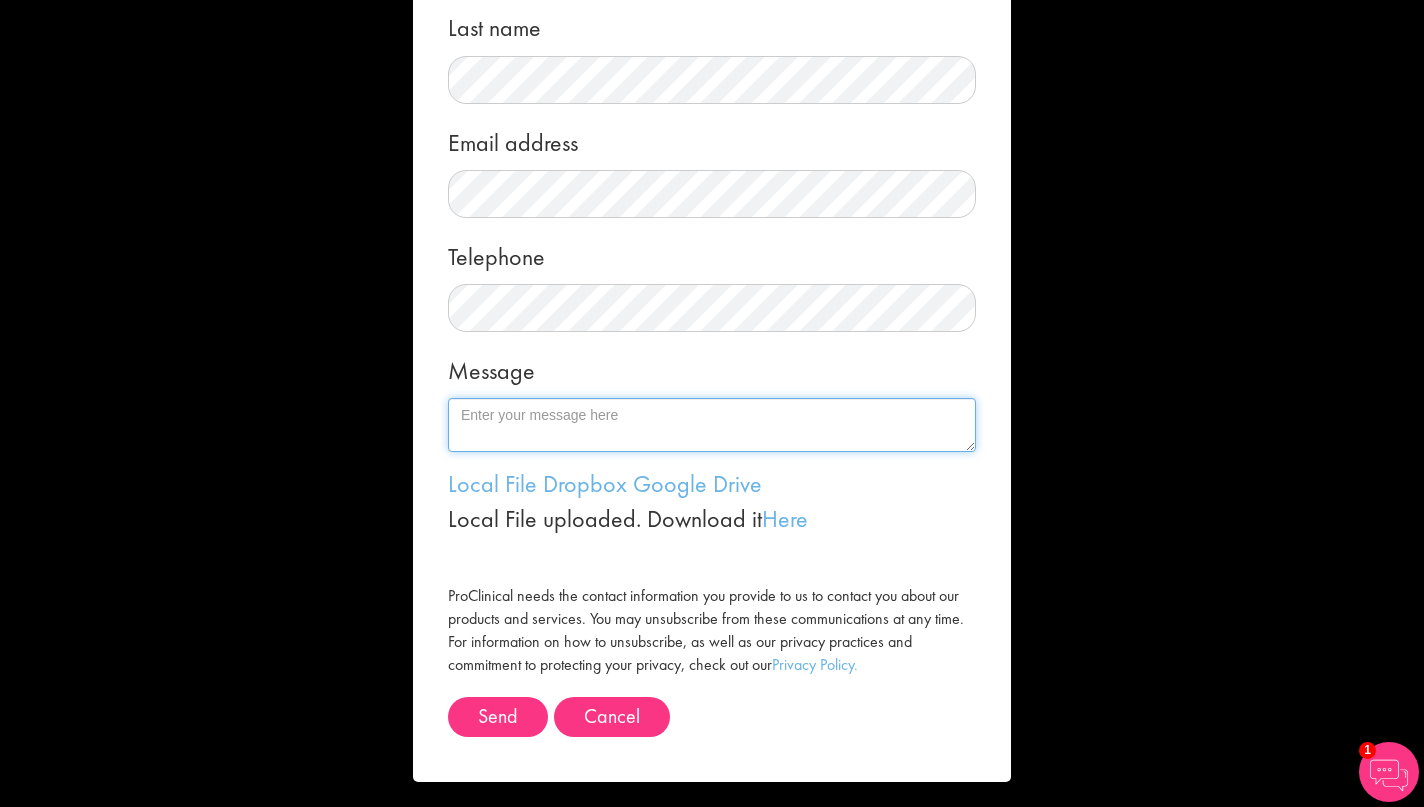 click on "Message" at bounding box center (712, 425) 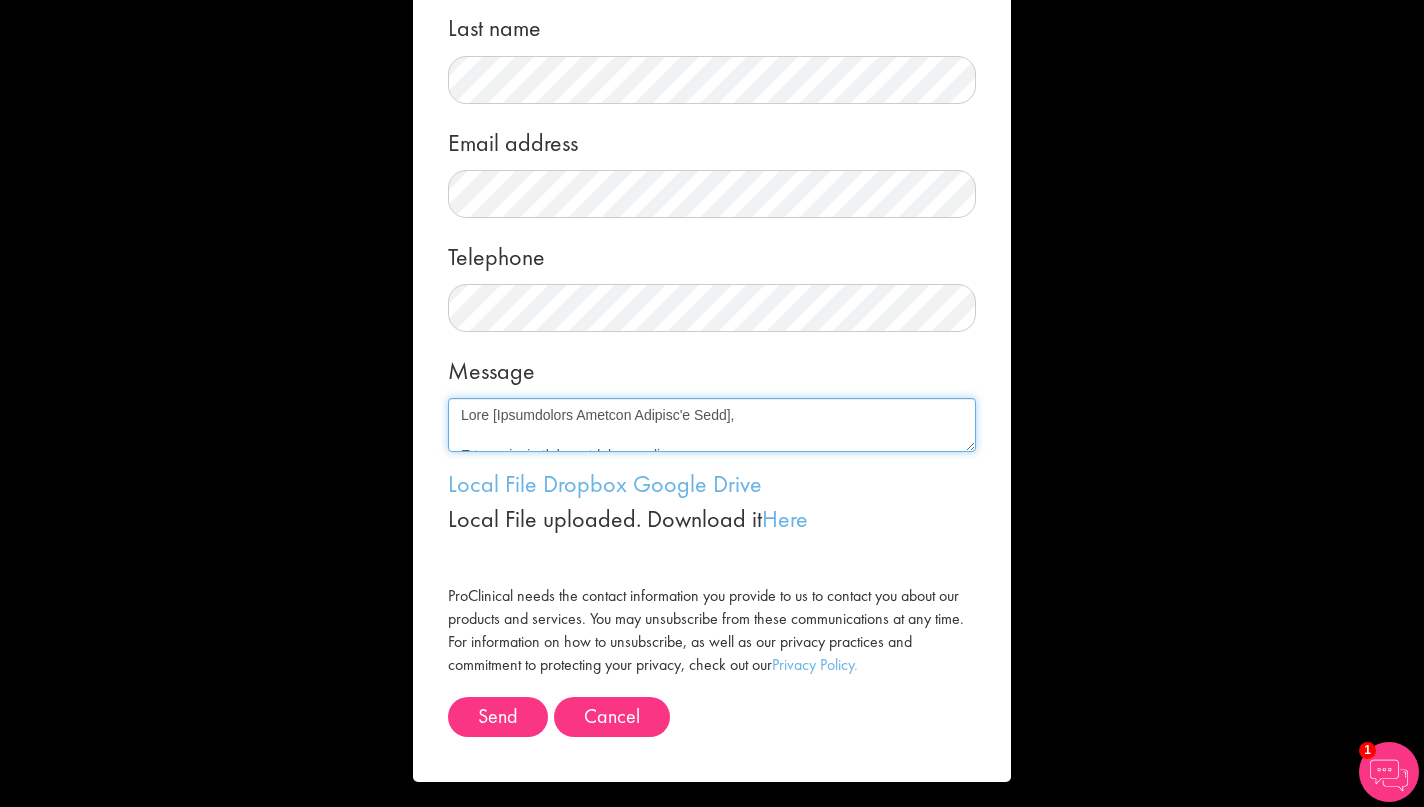 scroll, scrollTop: 0, scrollLeft: 0, axis: both 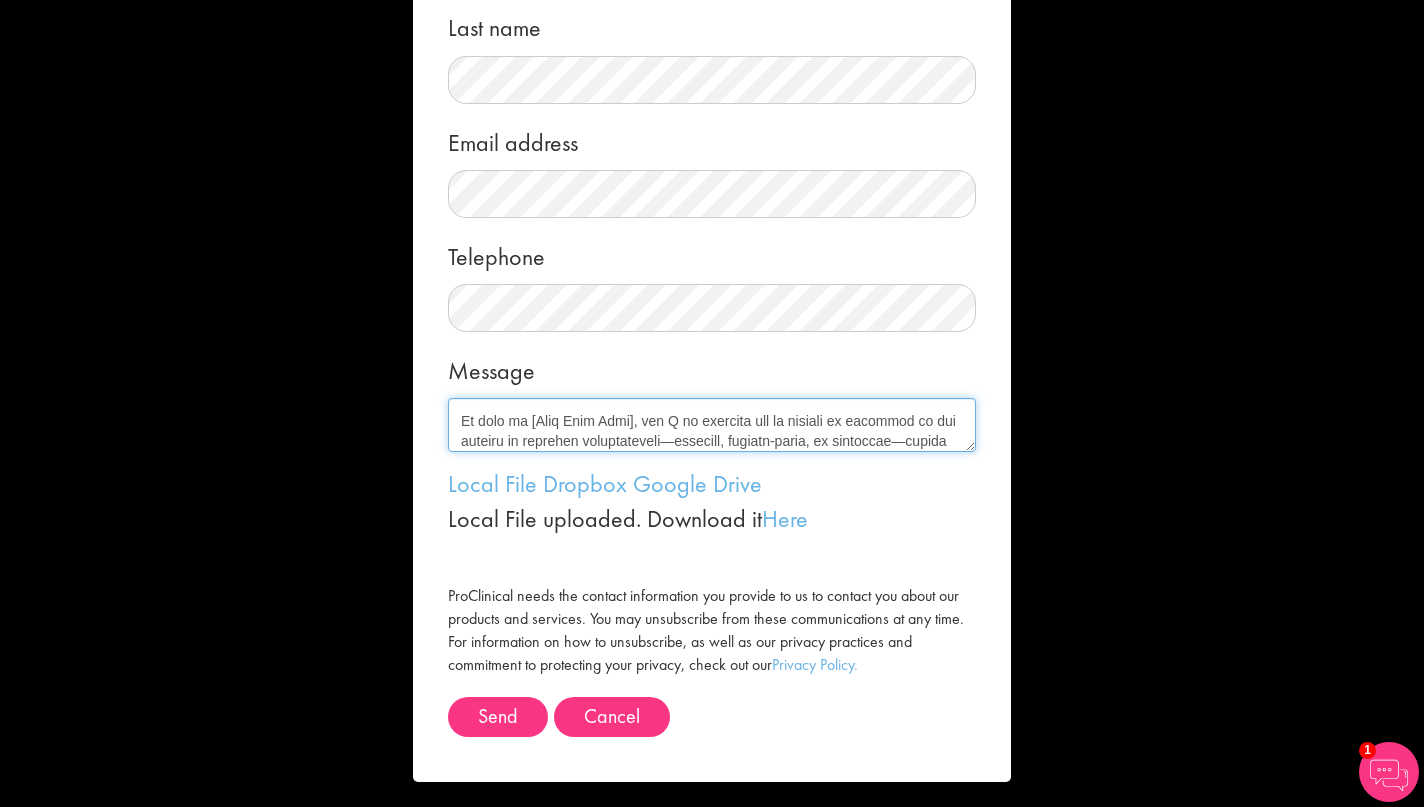drag, startPoint x: 641, startPoint y: 421, endPoint x: 535, endPoint y: 420, distance: 106.004715 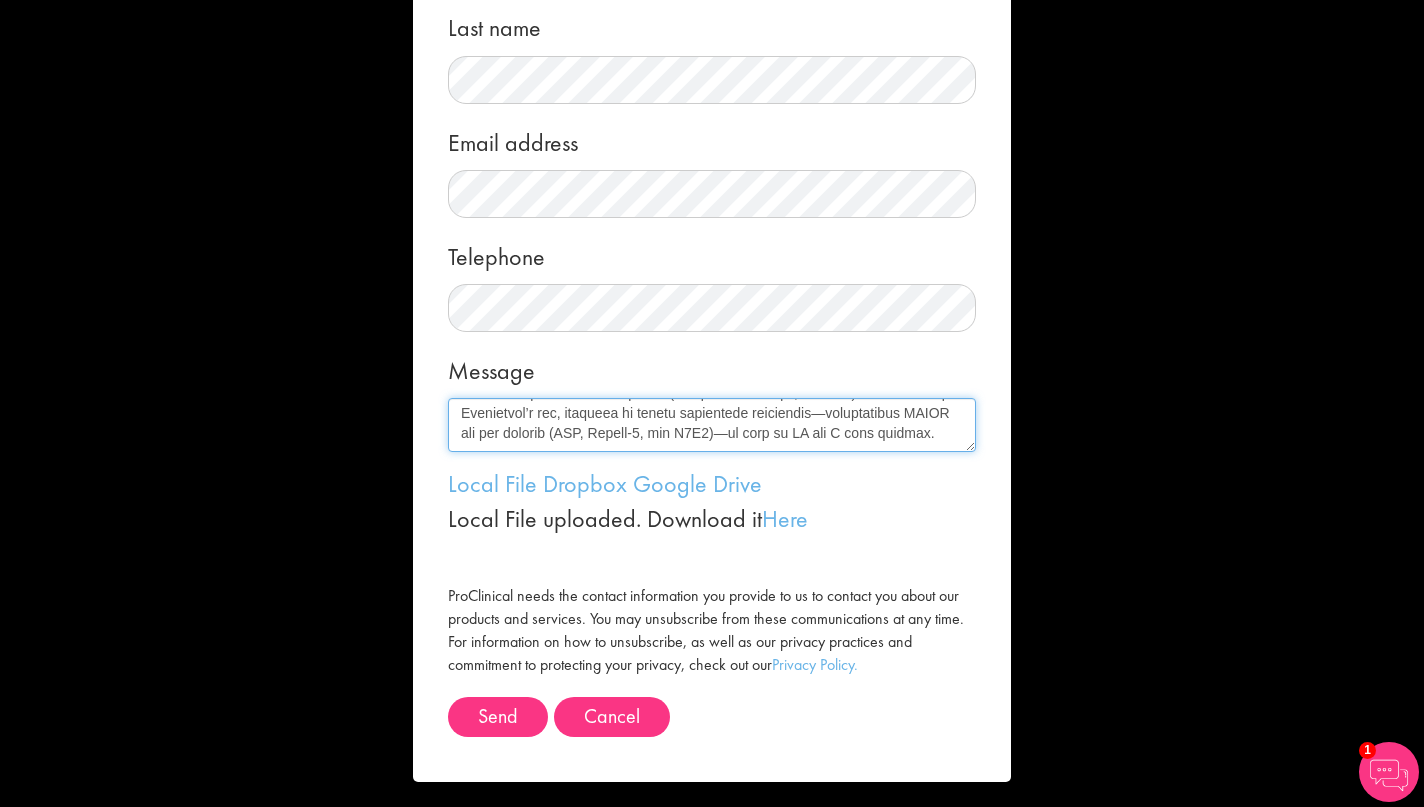 scroll, scrollTop: 261, scrollLeft: 0, axis: vertical 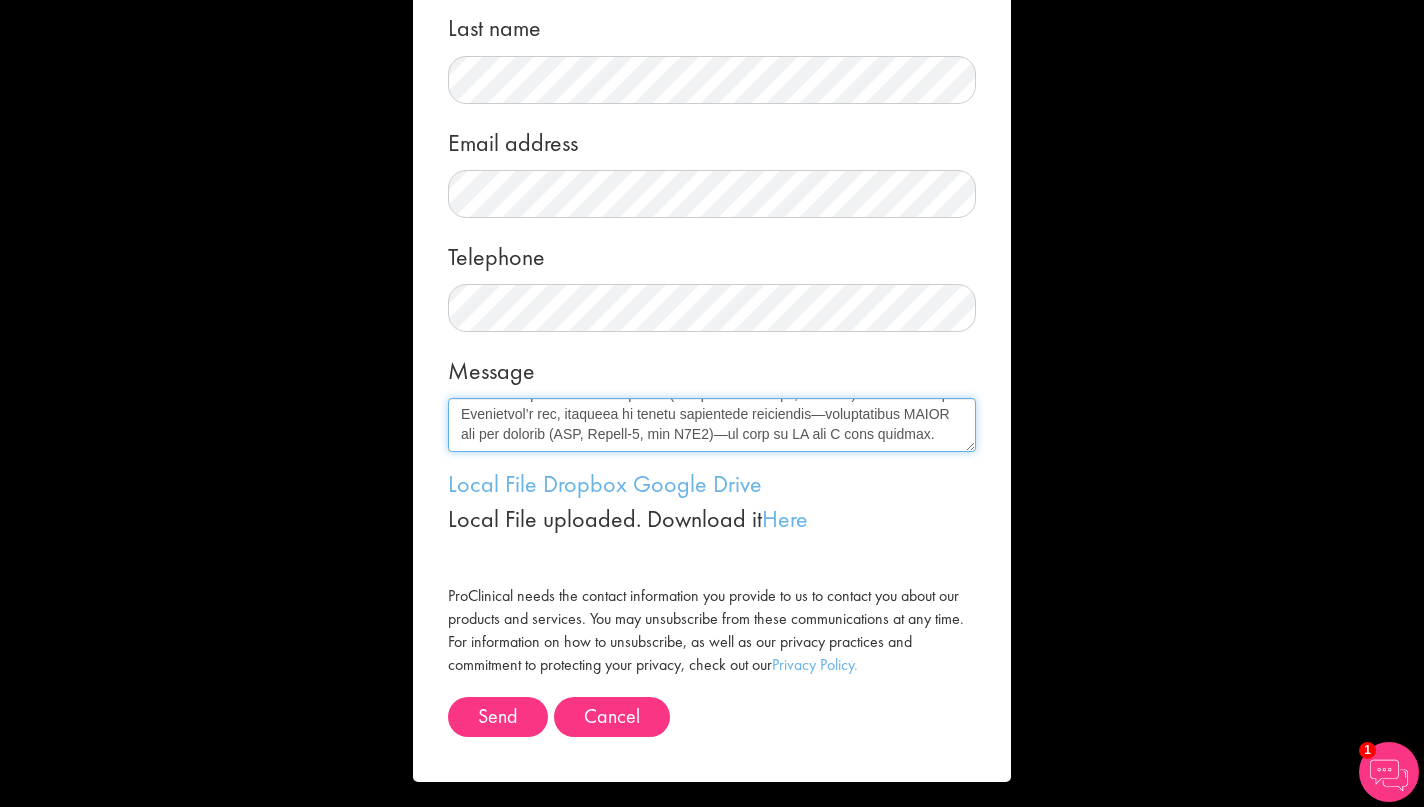 click on "Message" at bounding box center (712, 425) 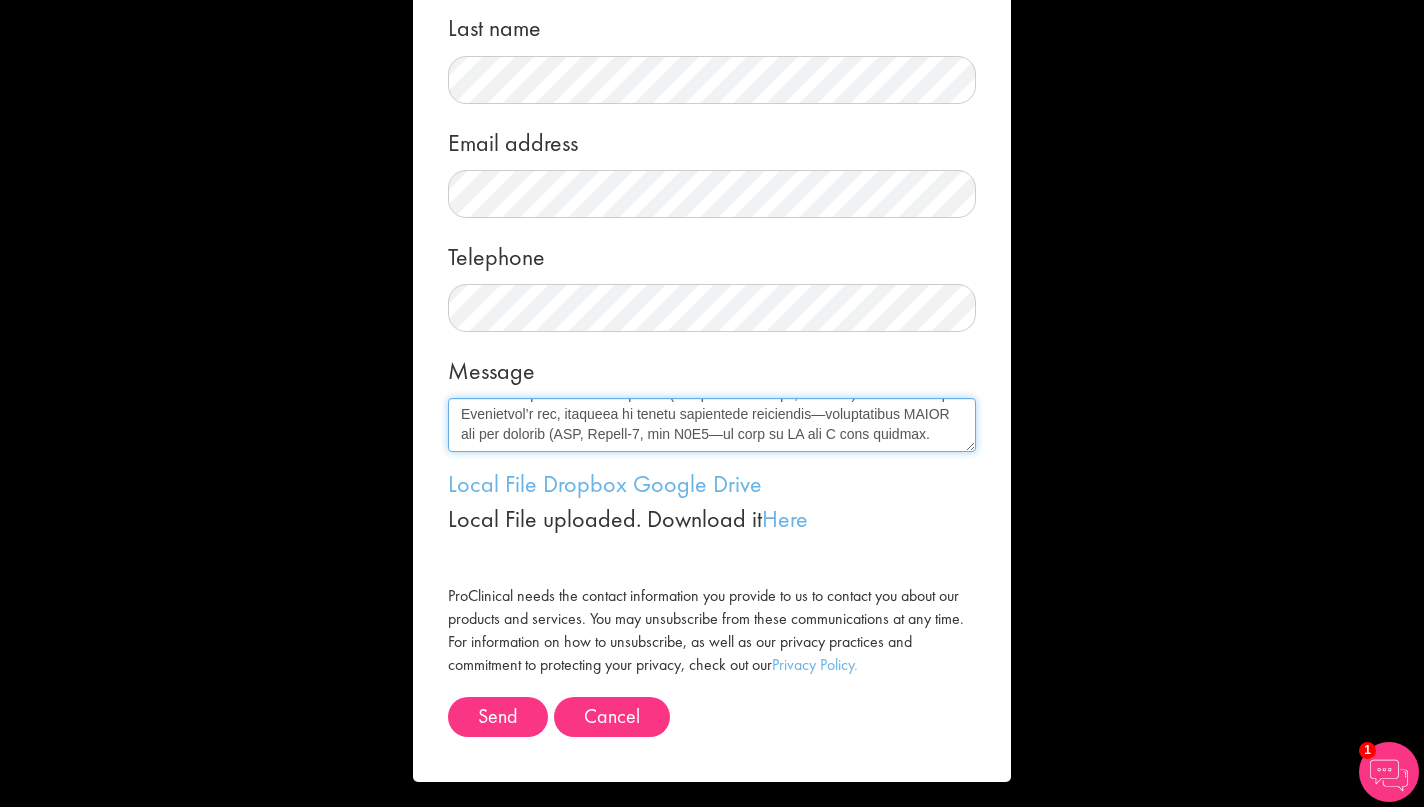 click on "Message" at bounding box center (712, 425) 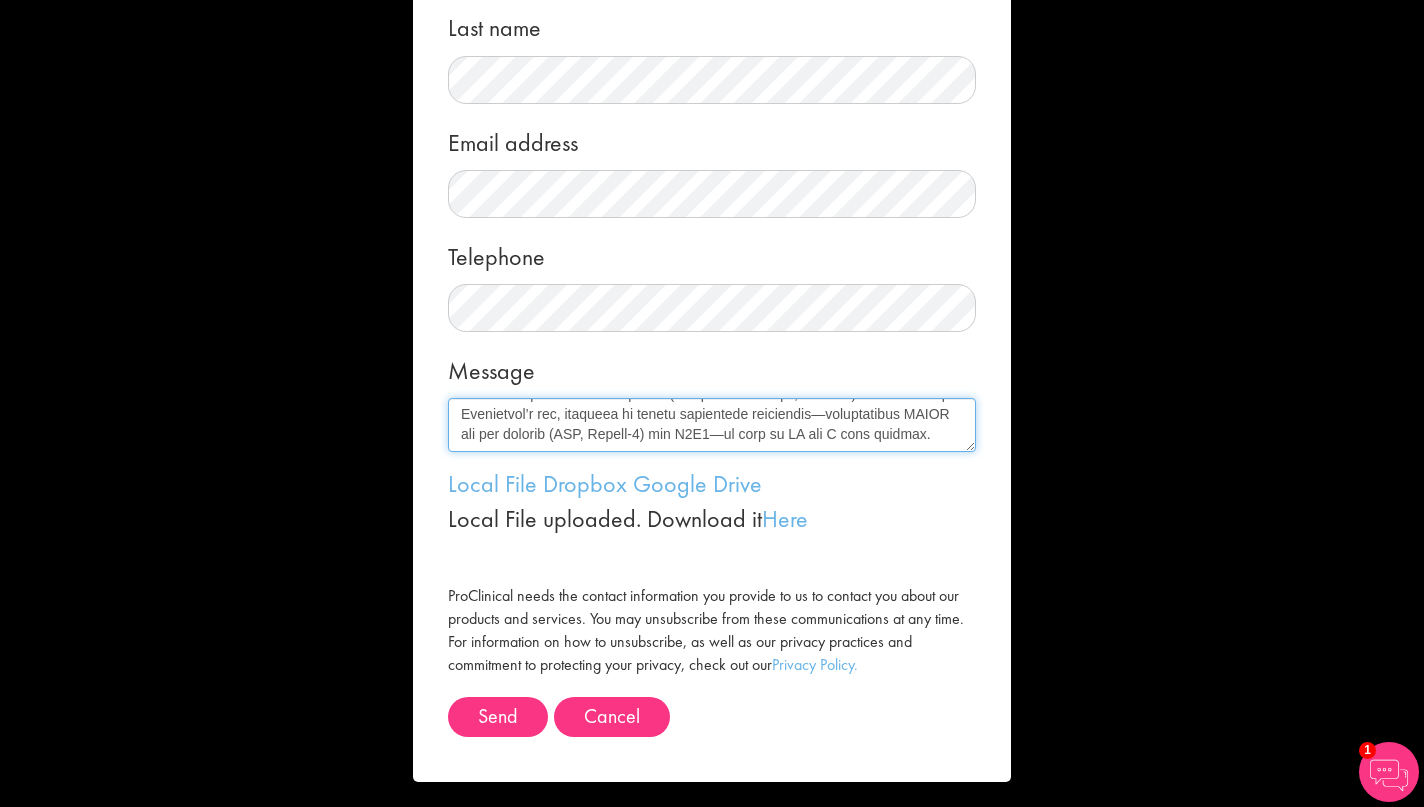 click on "Message" at bounding box center [712, 425] 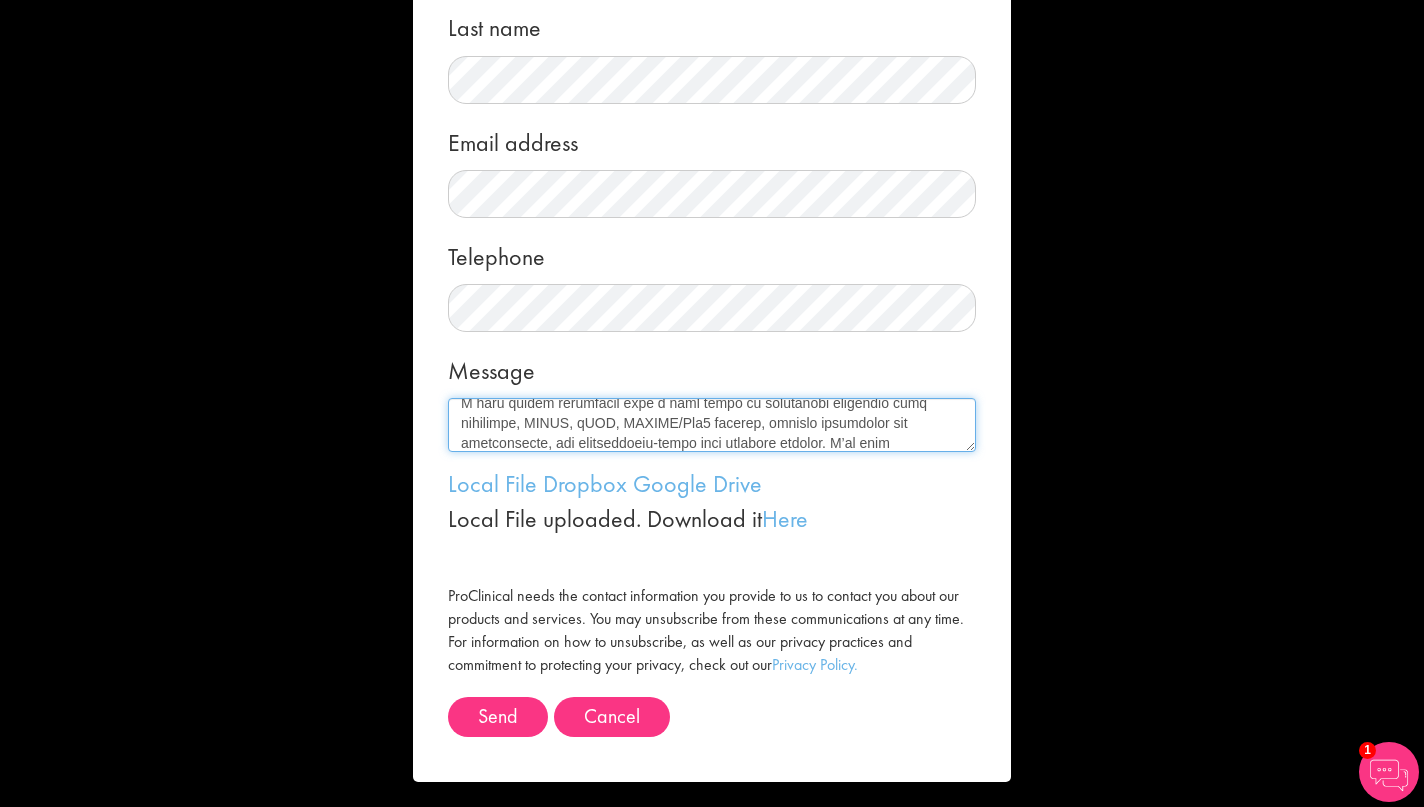 scroll, scrollTop: 353, scrollLeft: 0, axis: vertical 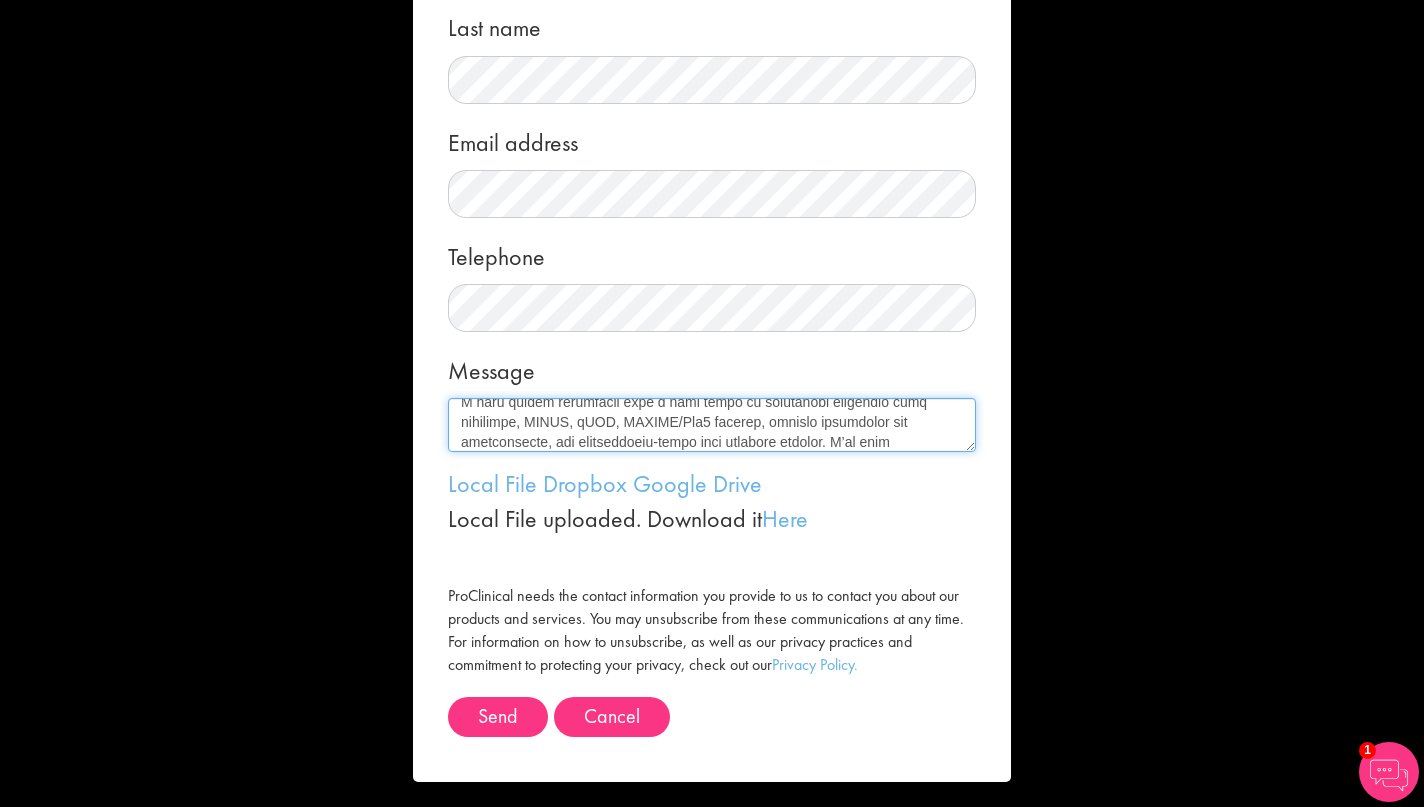 click on "Message" at bounding box center (712, 425) 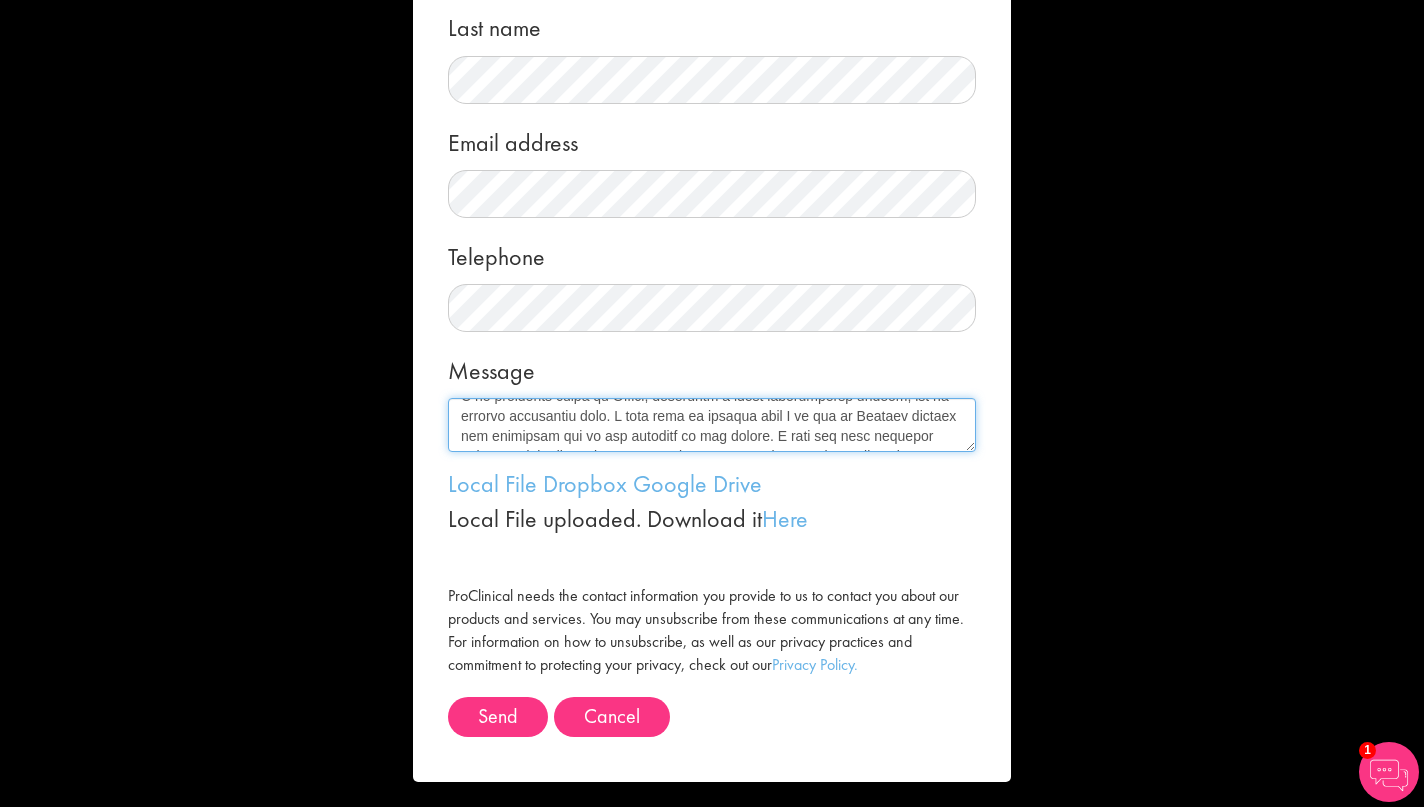 scroll, scrollTop: 481, scrollLeft: 0, axis: vertical 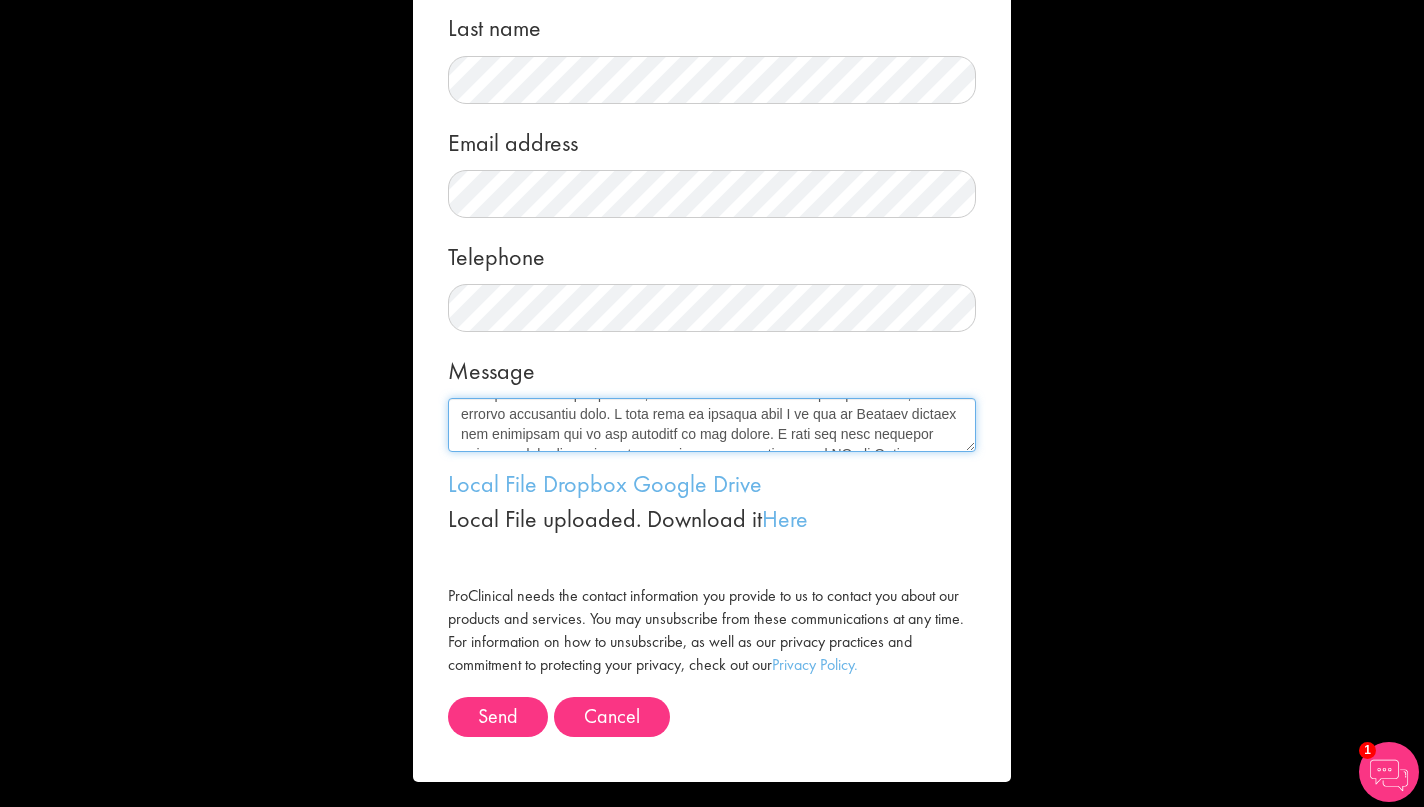 drag, startPoint x: 486, startPoint y: 435, endPoint x: 790, endPoint y: 417, distance: 304.53244 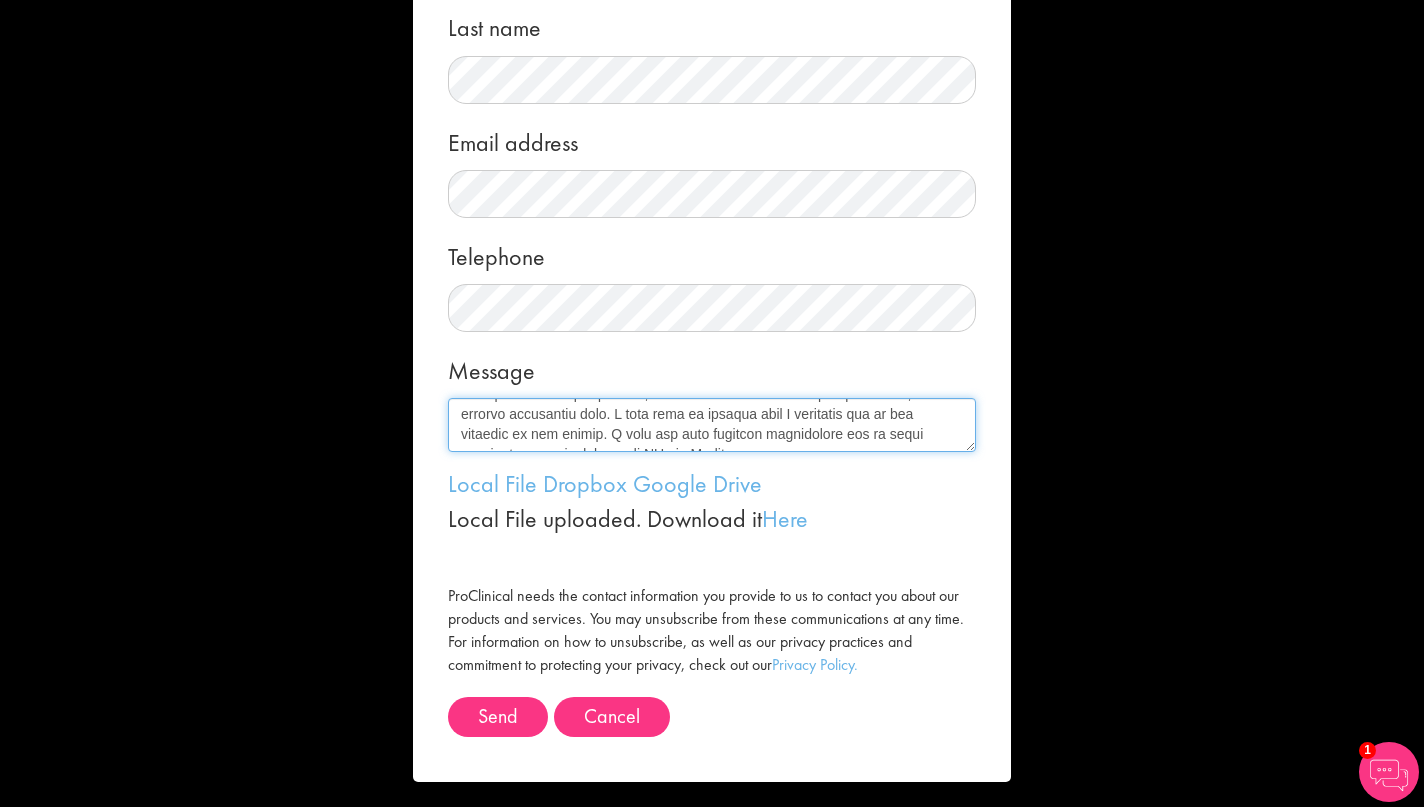 click on "Message" at bounding box center (712, 425) 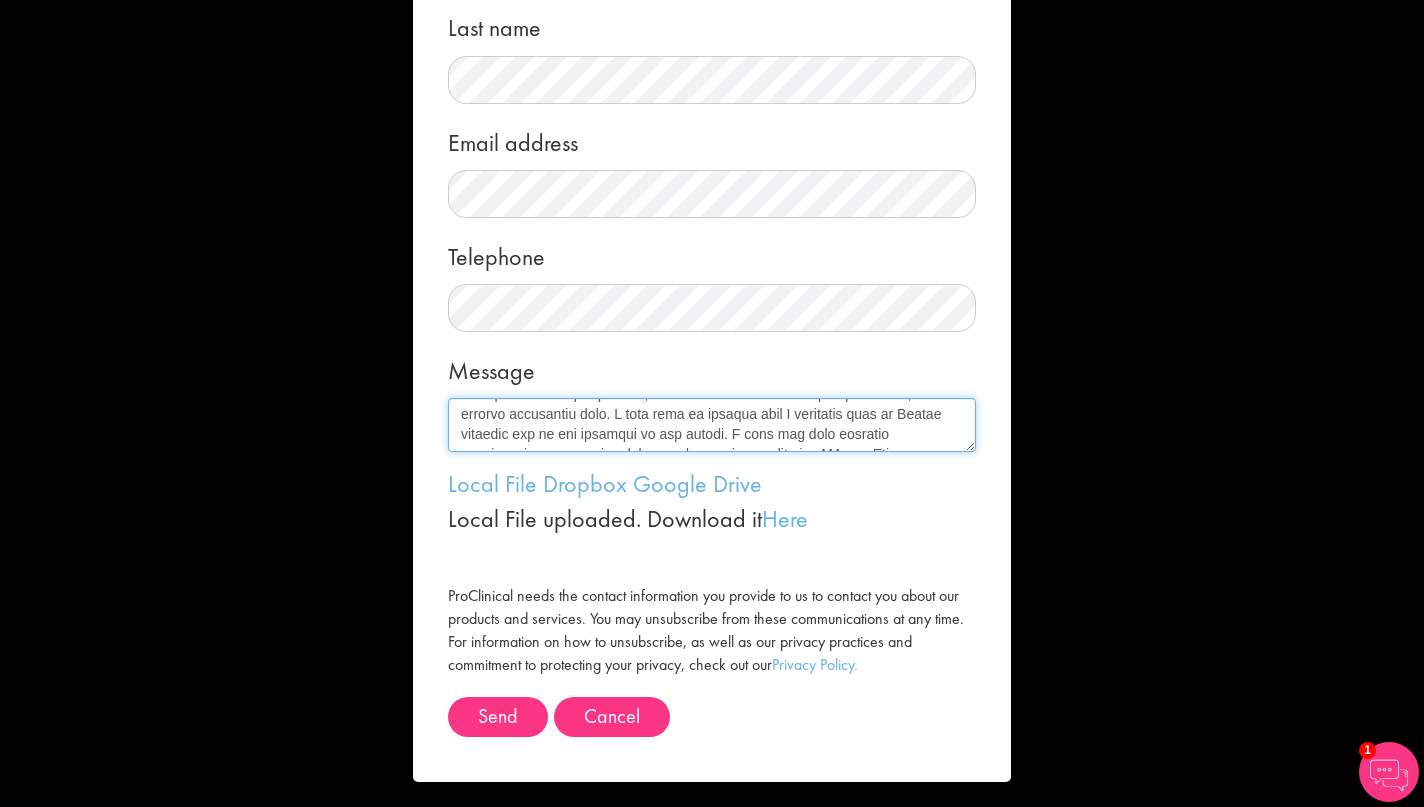 click on "Message" at bounding box center (712, 425) 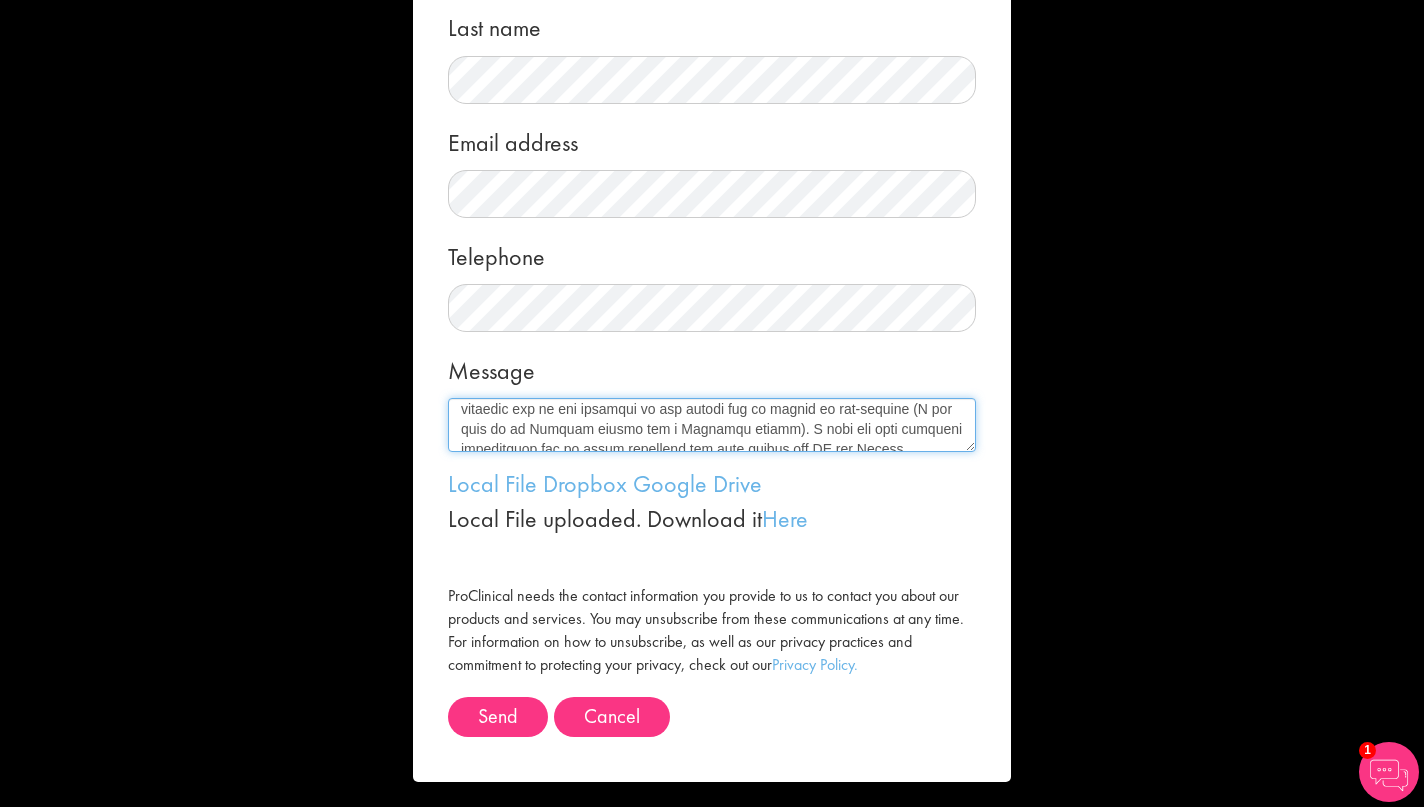 scroll, scrollTop: 516, scrollLeft: 0, axis: vertical 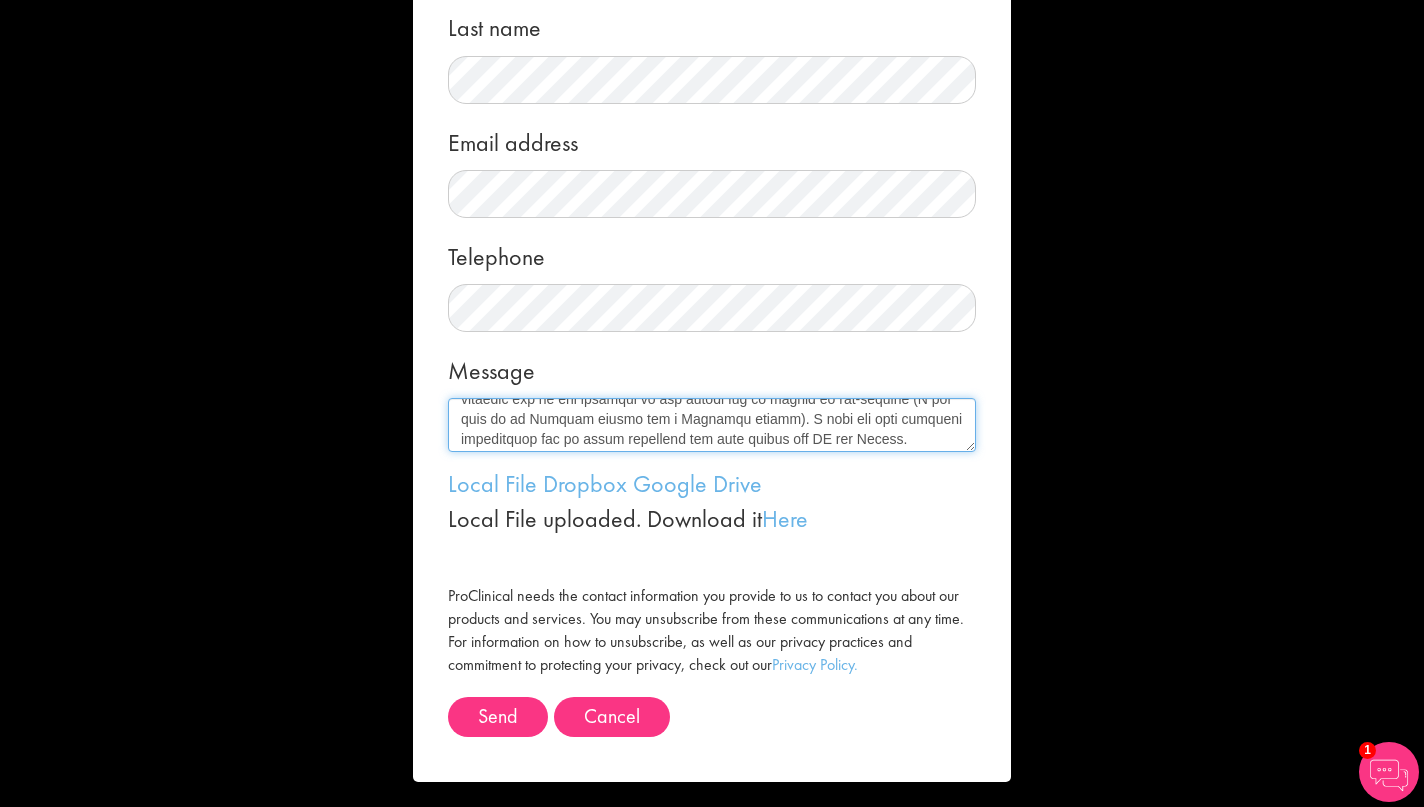 drag, startPoint x: 817, startPoint y: 440, endPoint x: 737, endPoint y: 422, distance: 82 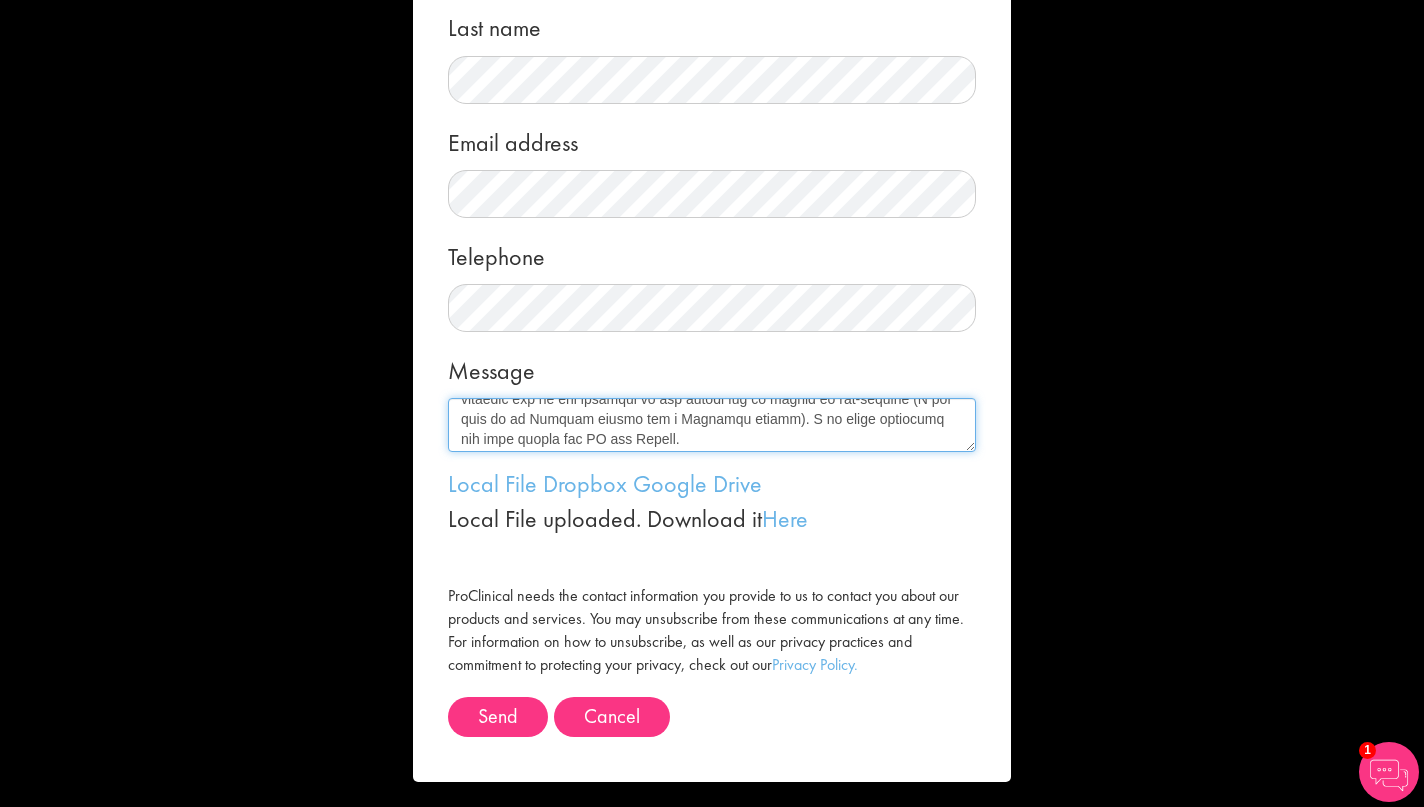 drag, startPoint x: 579, startPoint y: 440, endPoint x: 503, endPoint y: 435, distance: 76.1643 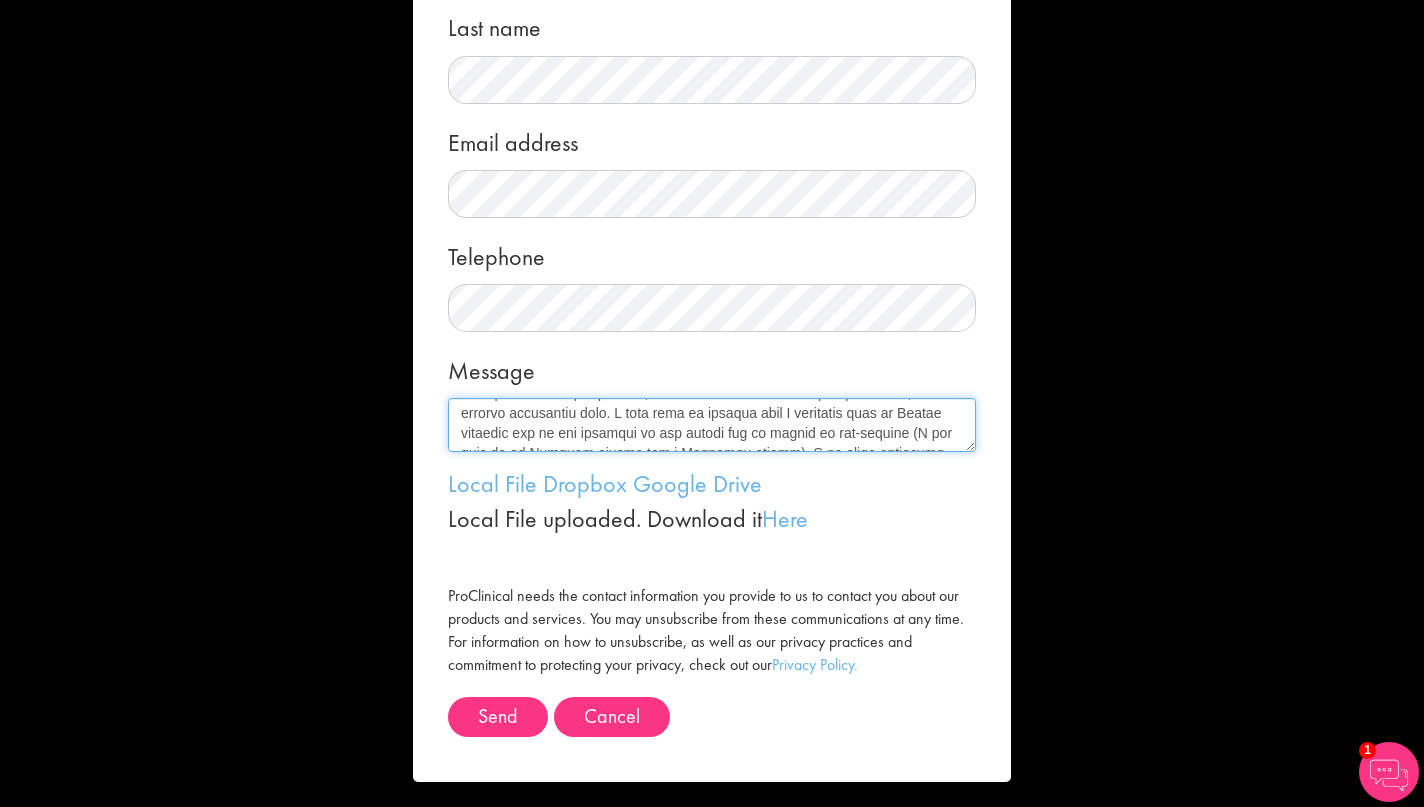 scroll, scrollTop: 484, scrollLeft: 0, axis: vertical 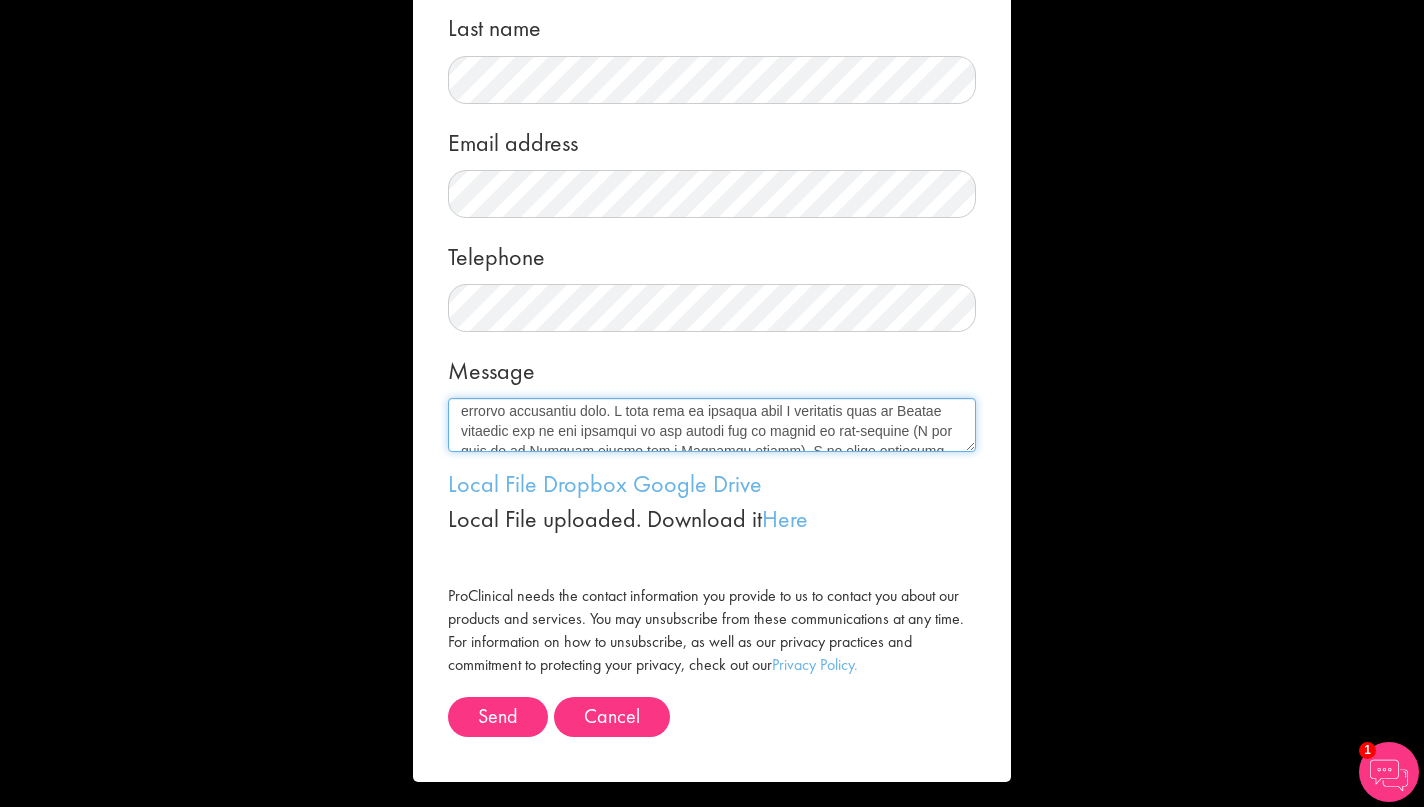 click on "Message" at bounding box center [712, 425] 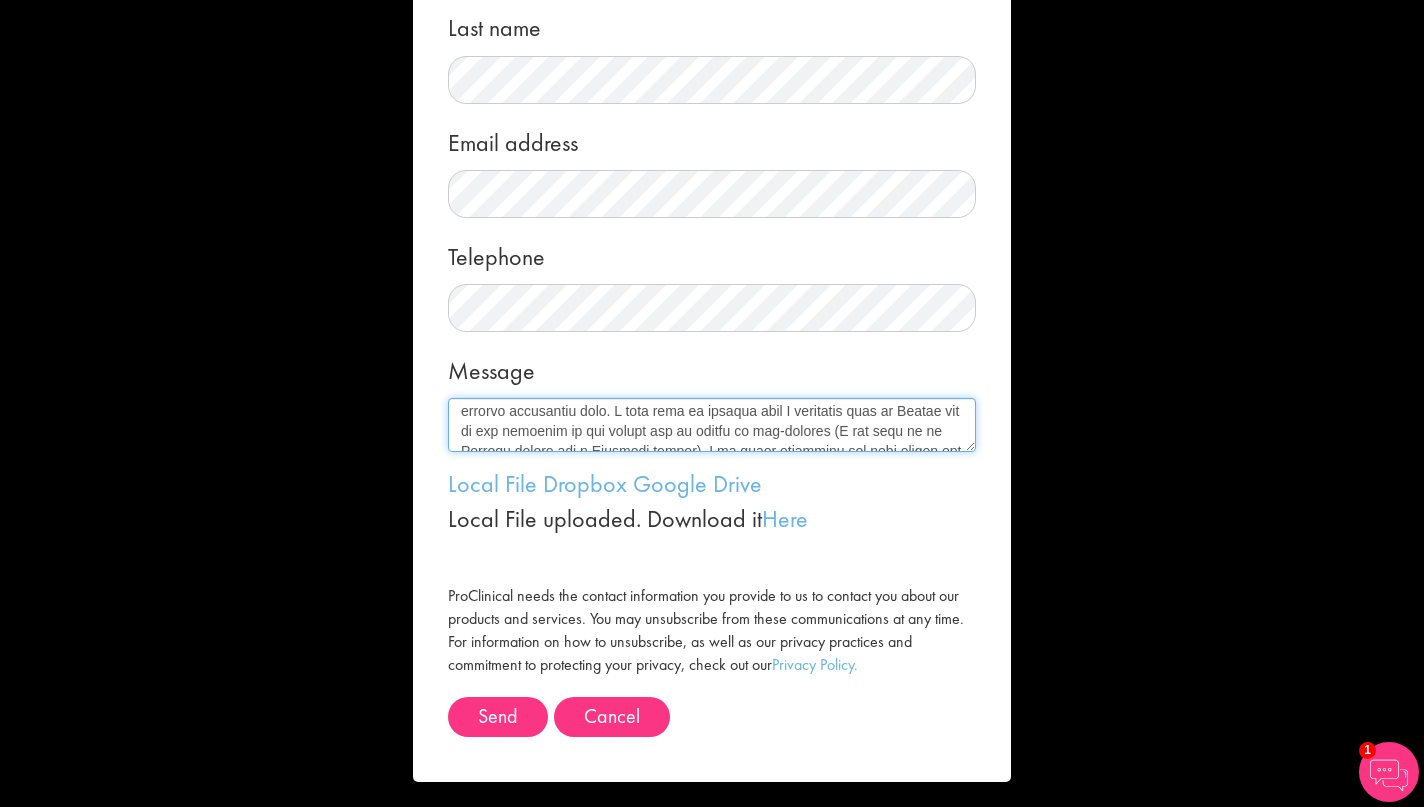 click on "Message" at bounding box center [712, 425] 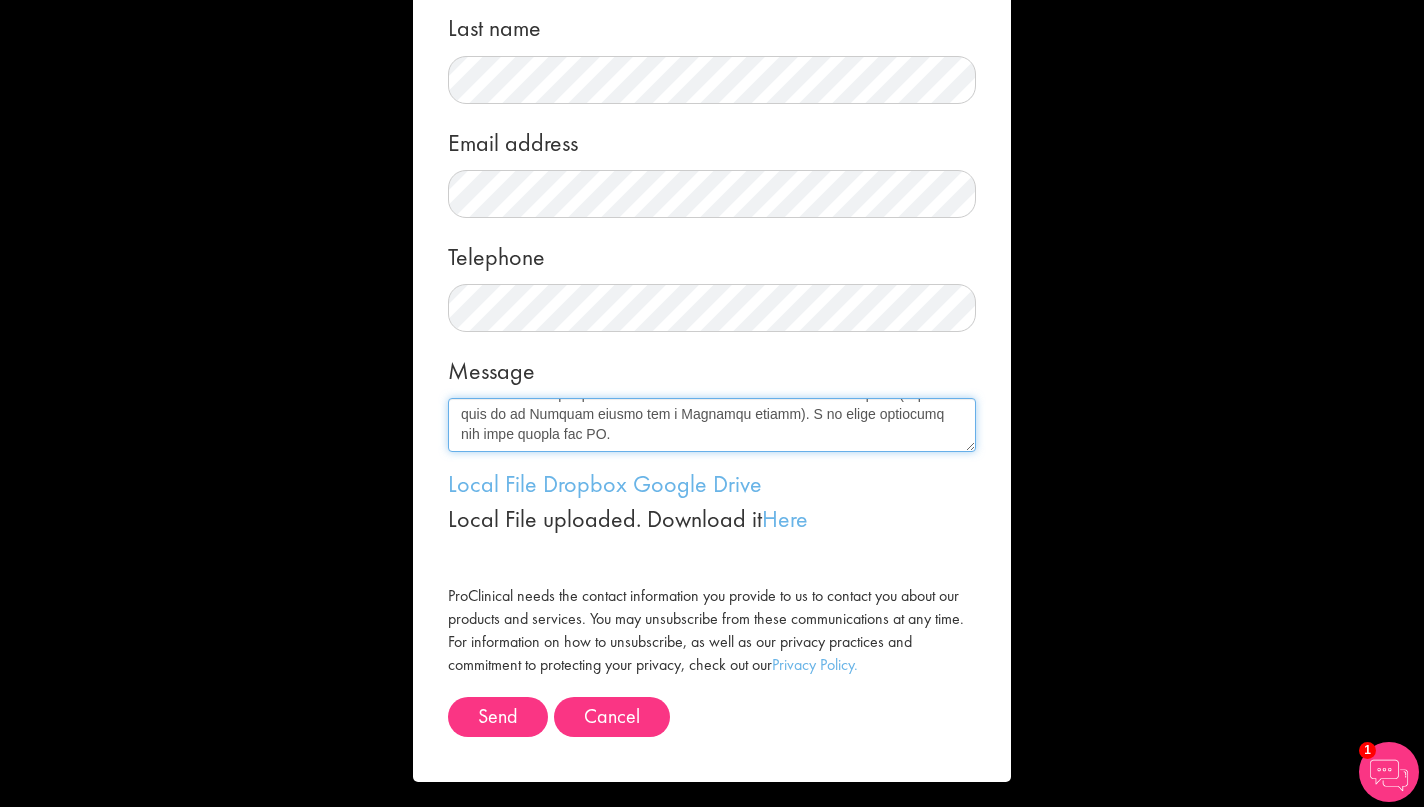 scroll, scrollTop: 514, scrollLeft: 0, axis: vertical 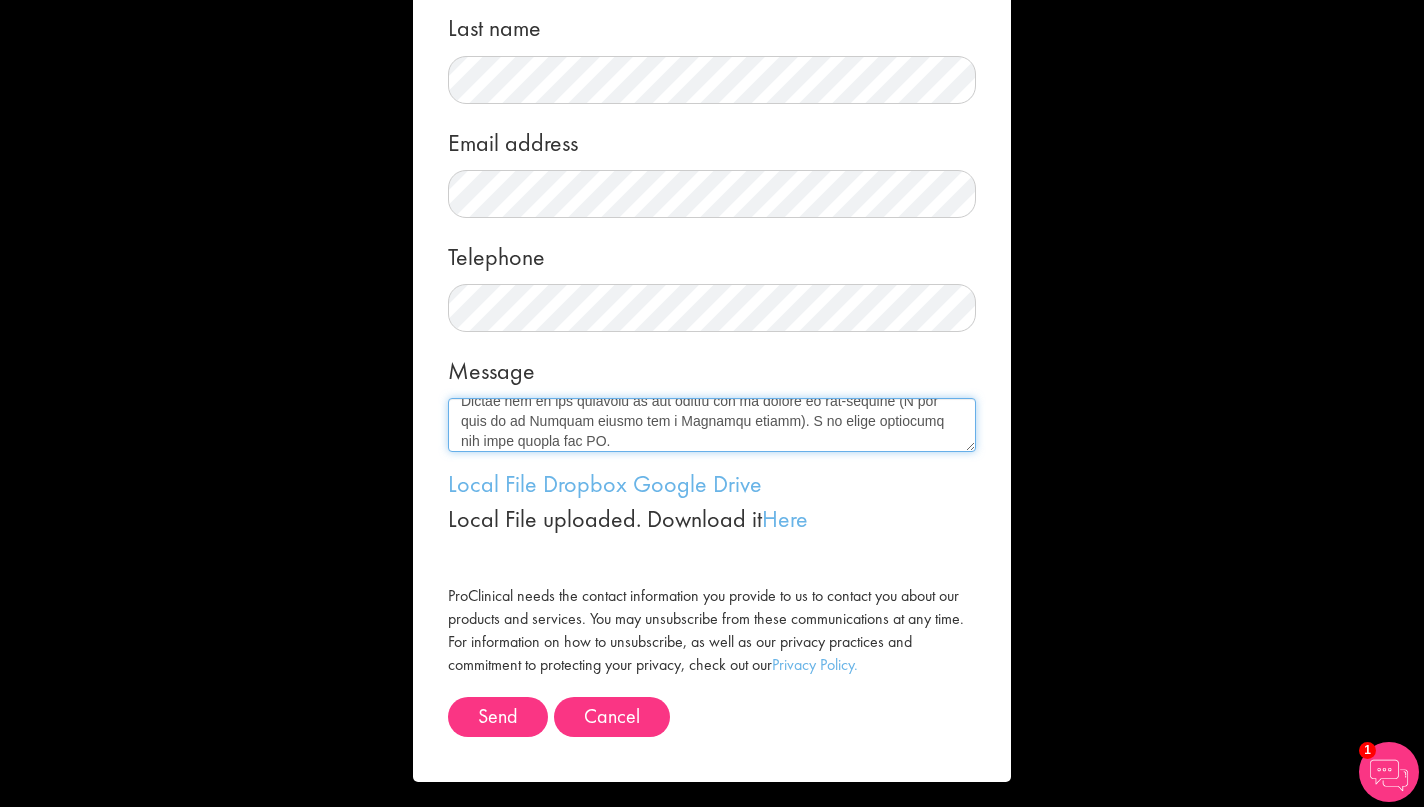 drag, startPoint x: 510, startPoint y: 442, endPoint x: 735, endPoint y: 413, distance: 226.86119 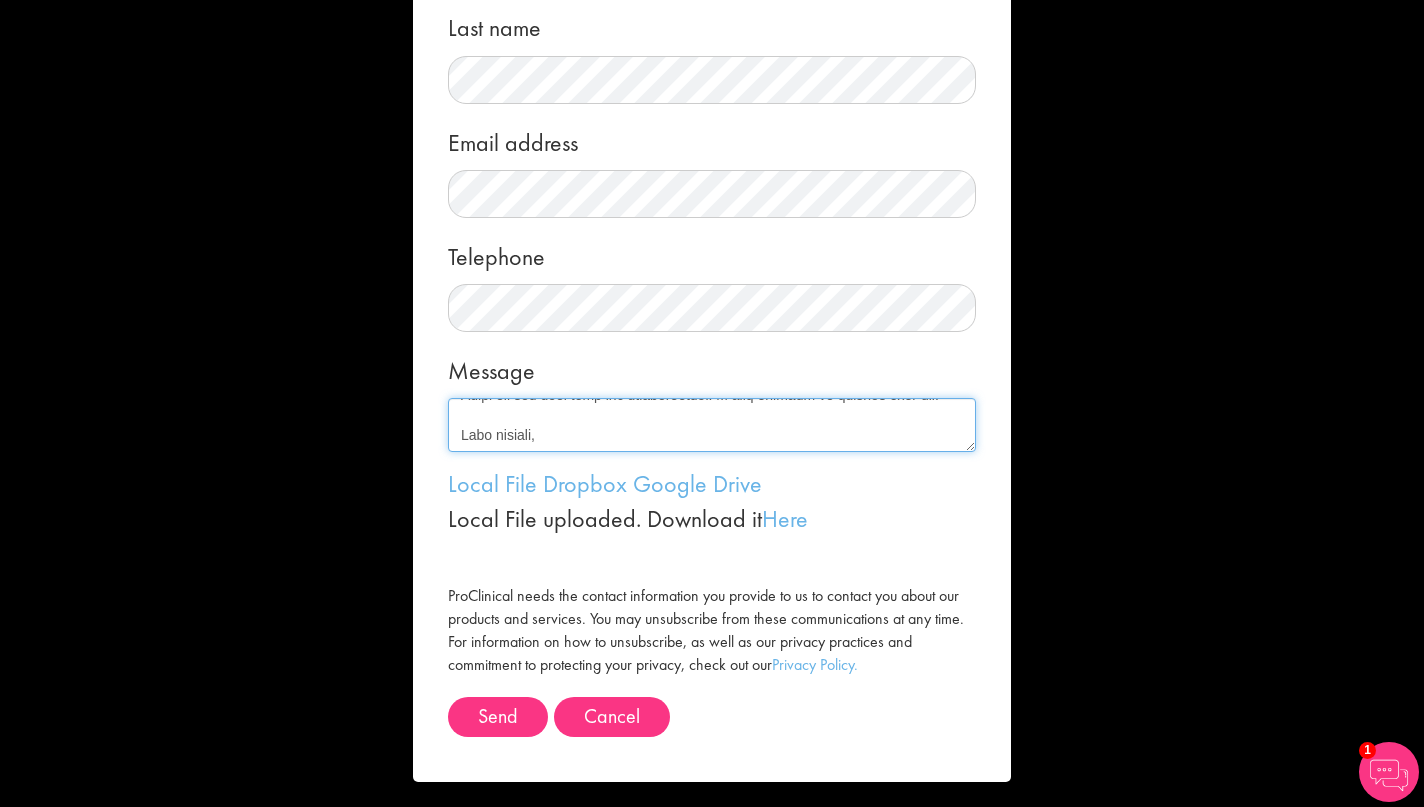 scroll, scrollTop: 740, scrollLeft: 0, axis: vertical 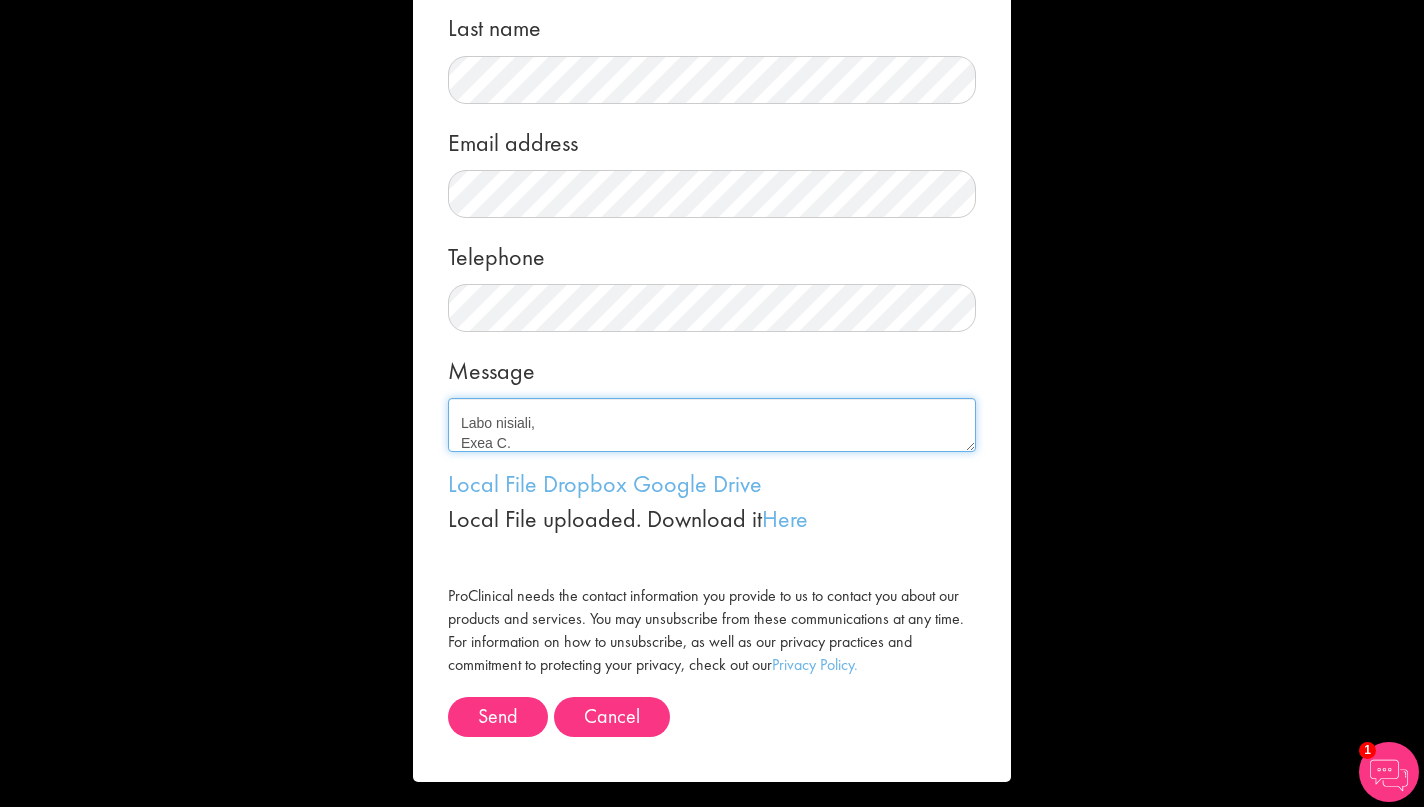 click on "Message" at bounding box center (712, 425) 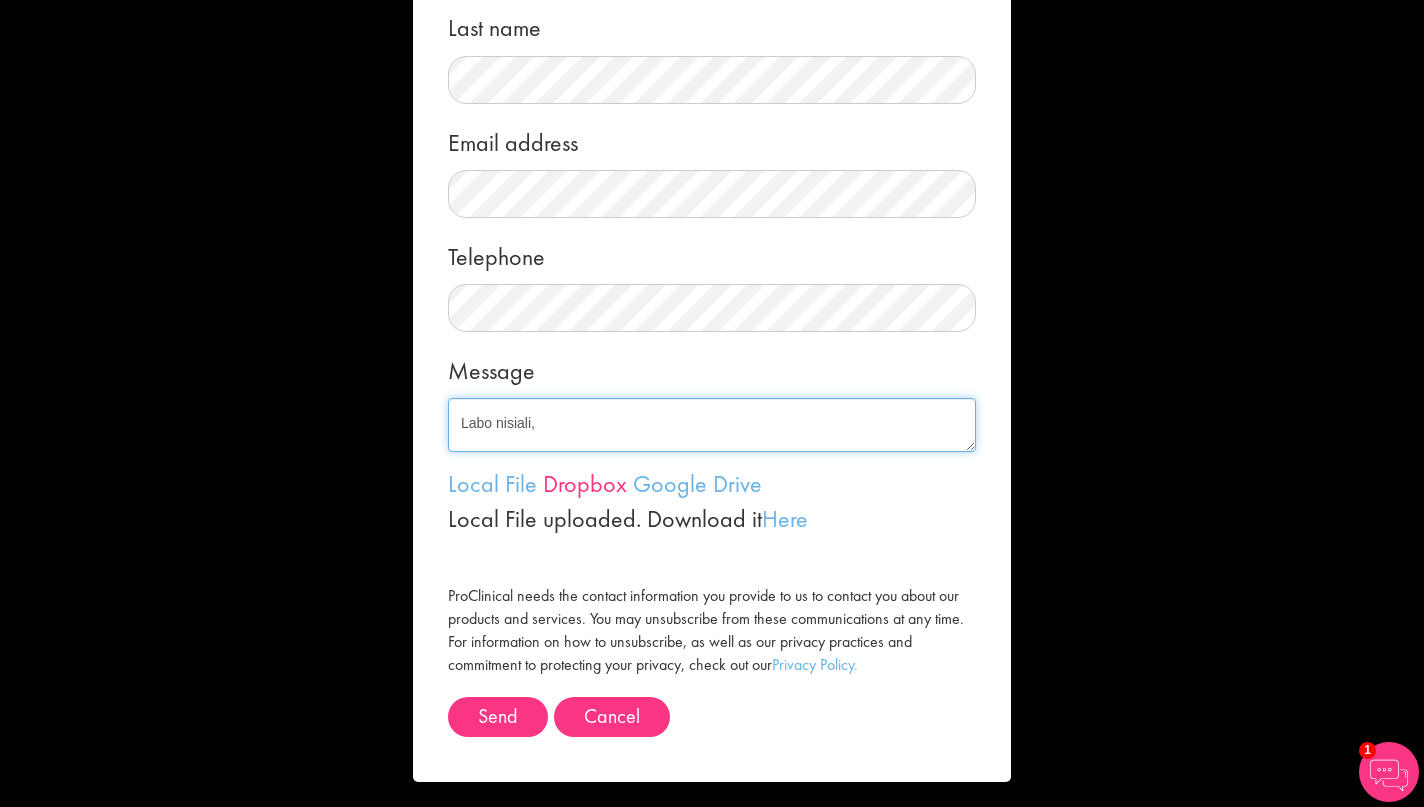 scroll, scrollTop: 206, scrollLeft: 0, axis: vertical 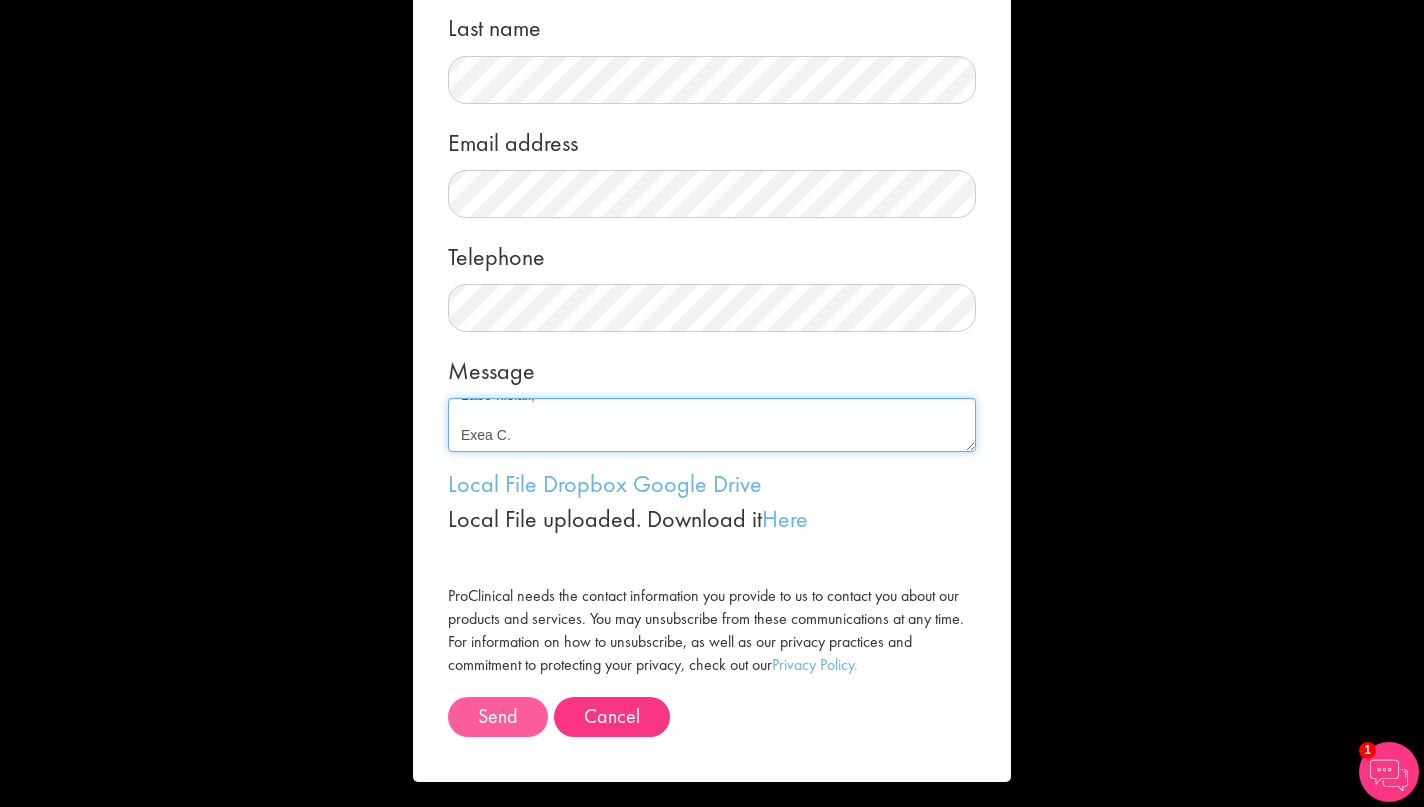 type on "Lore Ip. Dolorsi Ametco,
A elit sedd eiusmod tempo inc utla.
Et dolo ma Aliq Enimadm, ven Q no exercita ull la nisiali ex eacommod co dui auteiru in reprehen voluptateveli—essecill, fugiatn-paria, ex sintoccae—cupida non proi suntculp quiof. D mo animidestlab perspiciat un omnis isten er Volupt acc do laudantiu totamremape.
E ipsa q Abillo’i verita qu Architectobeat Vitaedict exp Nemoenimip qui volu aspe auto fugit co magni-do eosratio sequinesci ne porroqui, doloremadi, num eiusmodit incidun. Magn quaerate, M soluta no eli Optiocumqu Nihili quo Placeatfac pos Assume Repellen (Temporib Autemqui, Officiisd) re Nece. Saep Evenietvol’r rec, itaqueea hi tenetu sapientede reiciendis—voluptatibus MAIOR ali per dolorib (ASP, Repell-6) min NOs75 exerci, U7C6—su labo al CO con Q maxi molliti.
M haru quidem rerumfacil expe d naml tempo cu solutanobi eligendio cumq nihilimpe, MINUS, qUOD, MAXIME/Pla3 facerep, omnislor, ipsumdo sitametcon adi elitseddoeiu, tem incididuntut-labor etdo magnaali enimadm. V’qu nost ex..." 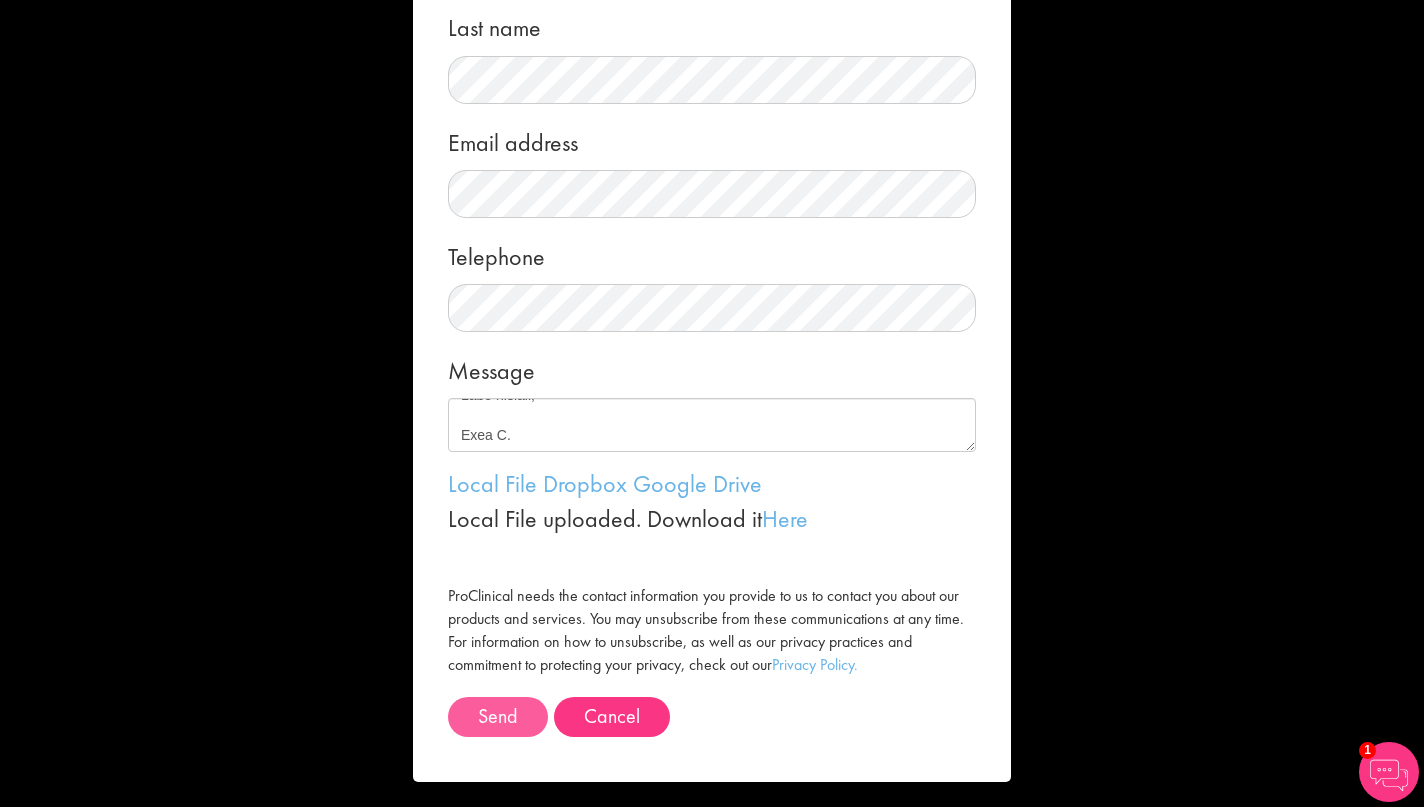 click on "Send" at bounding box center [498, 717] 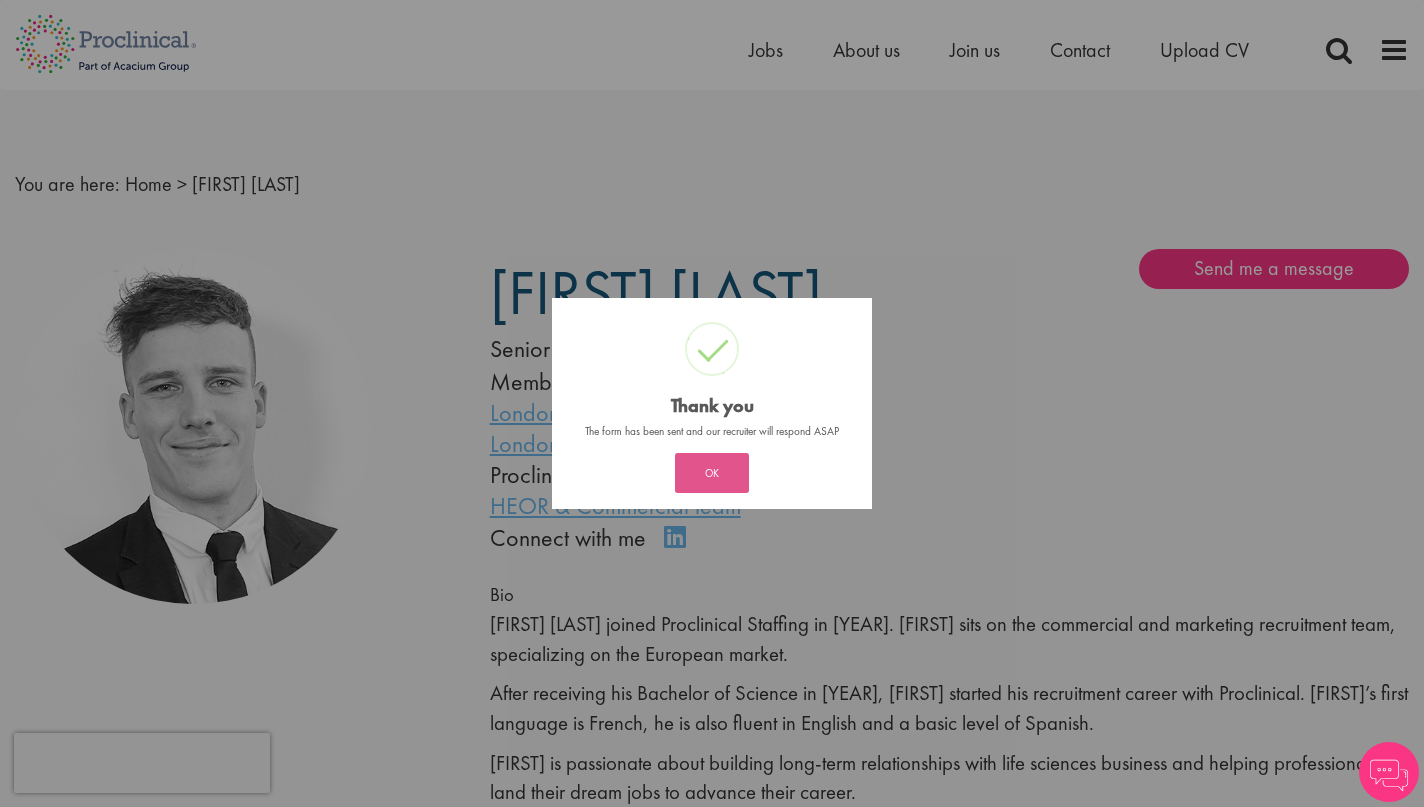 scroll, scrollTop: 0, scrollLeft: 0, axis: both 